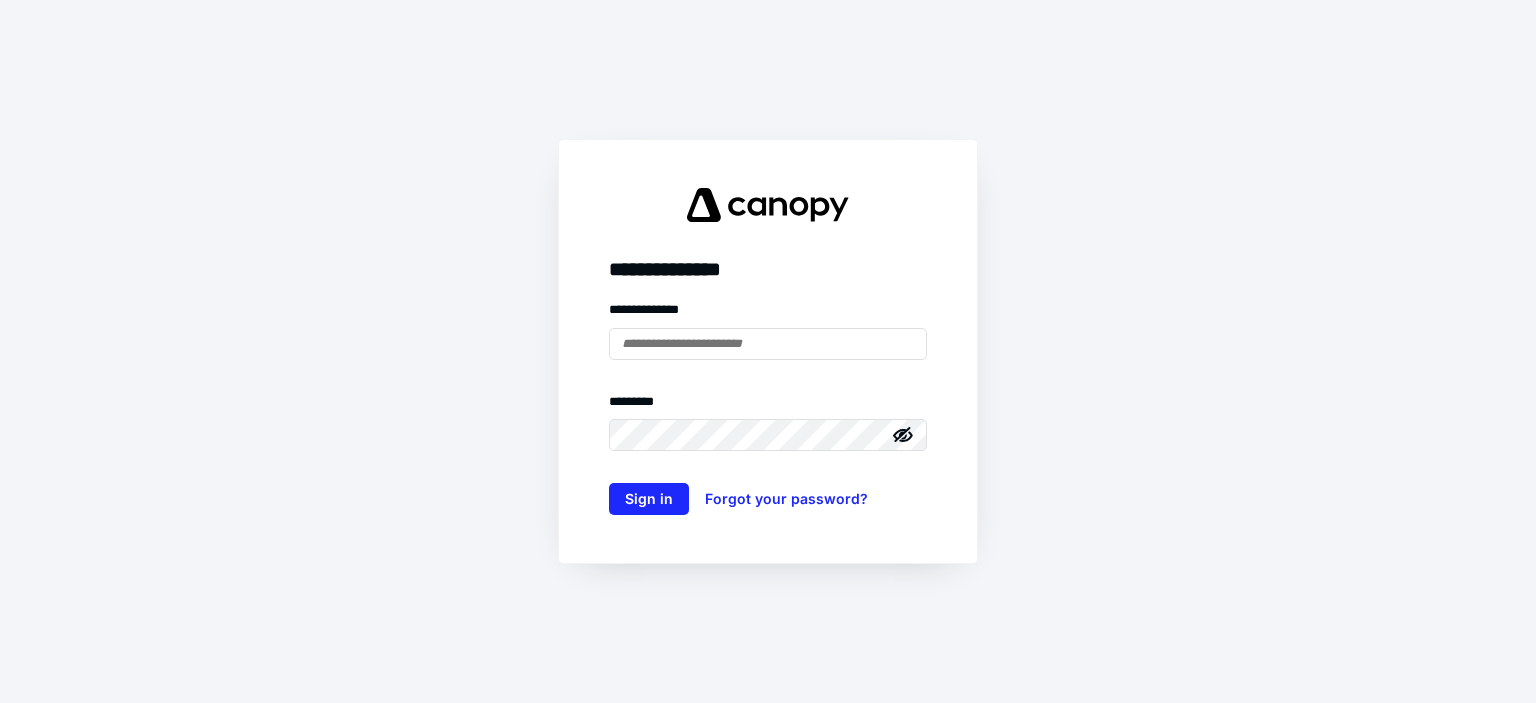 scroll, scrollTop: 0, scrollLeft: 0, axis: both 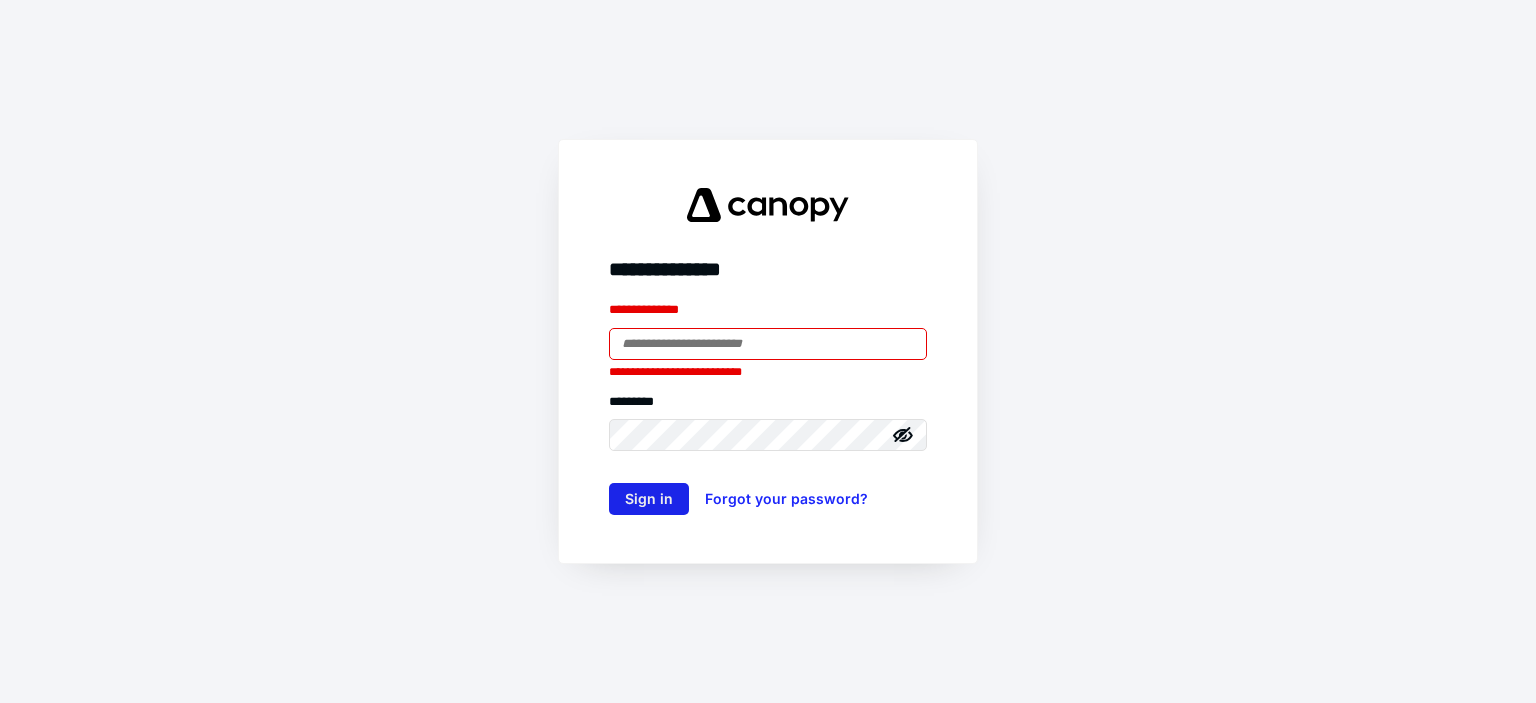 type on "**********" 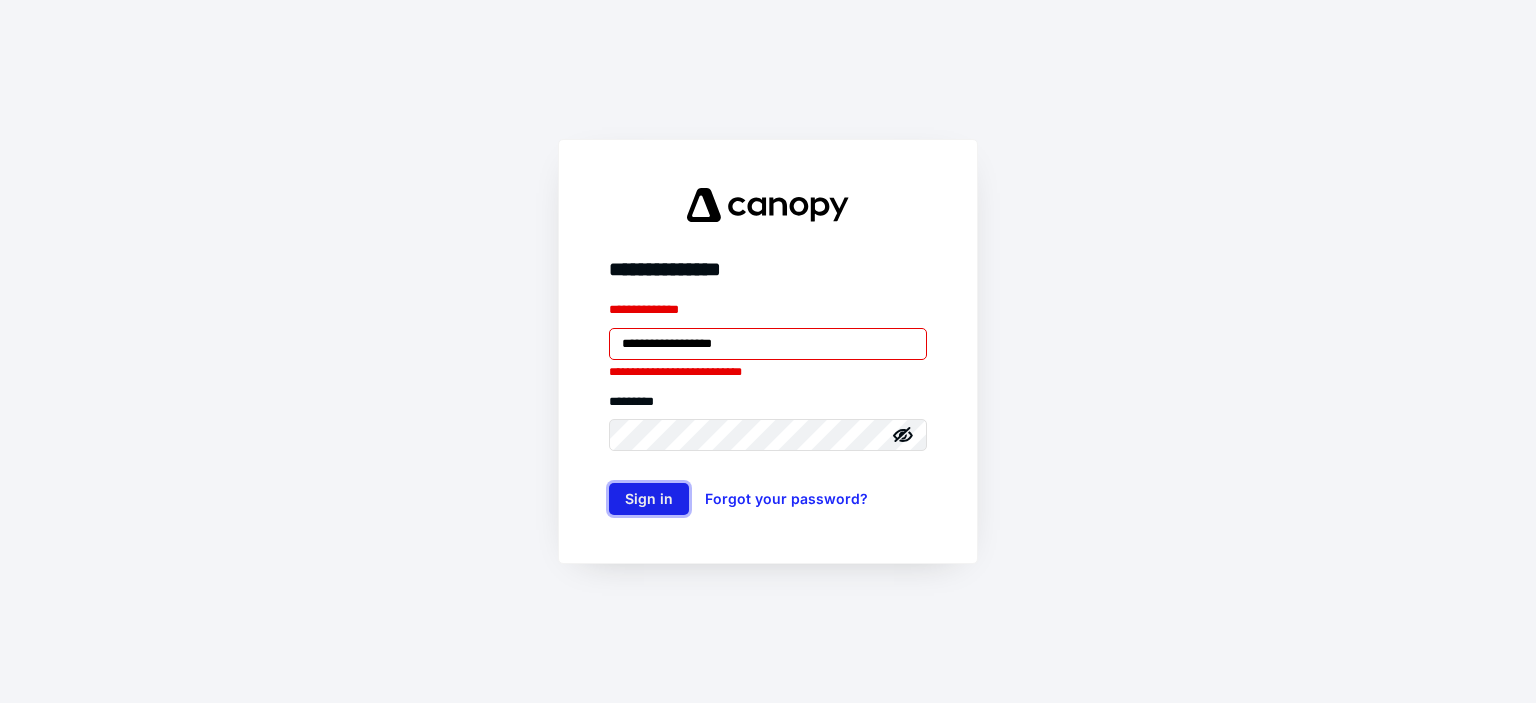 click on "Sign in" at bounding box center (649, 499) 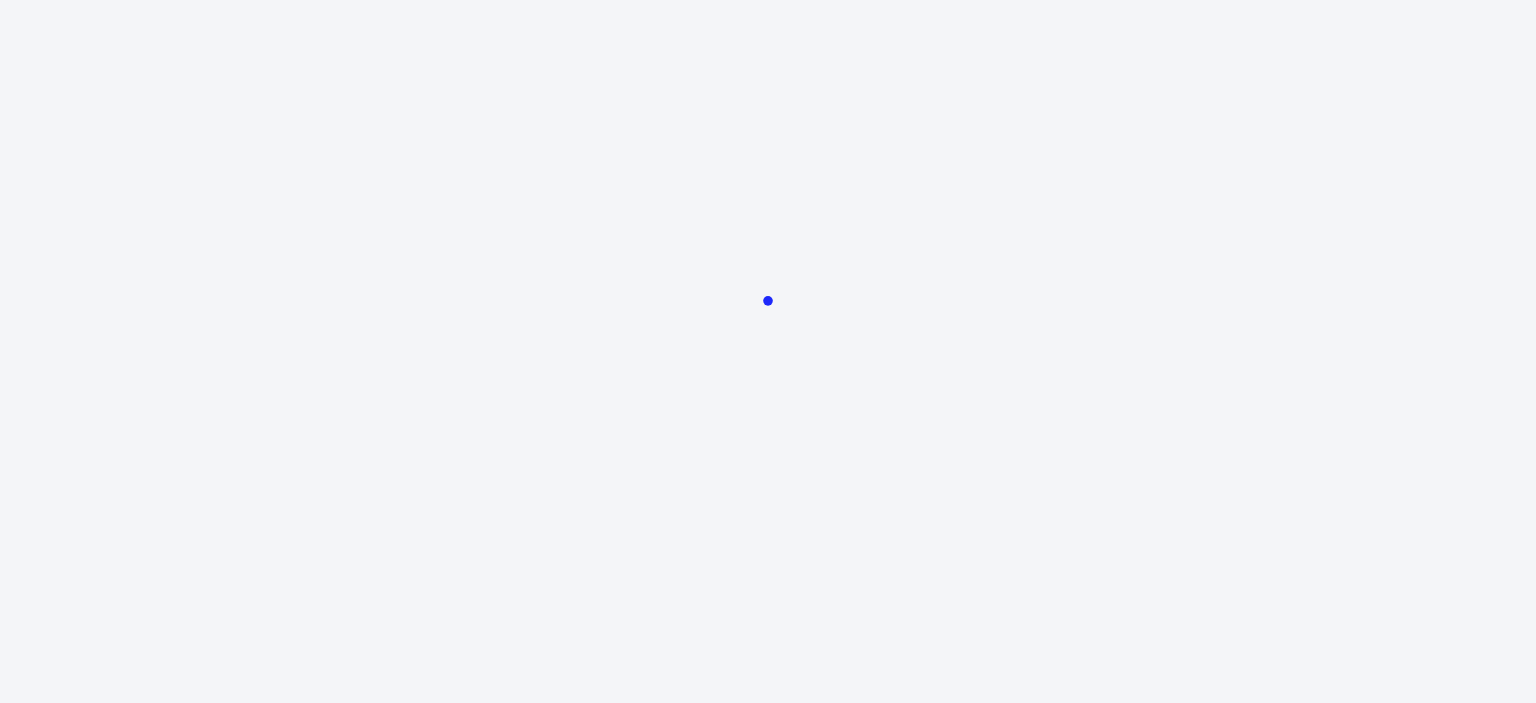 scroll, scrollTop: 0, scrollLeft: 0, axis: both 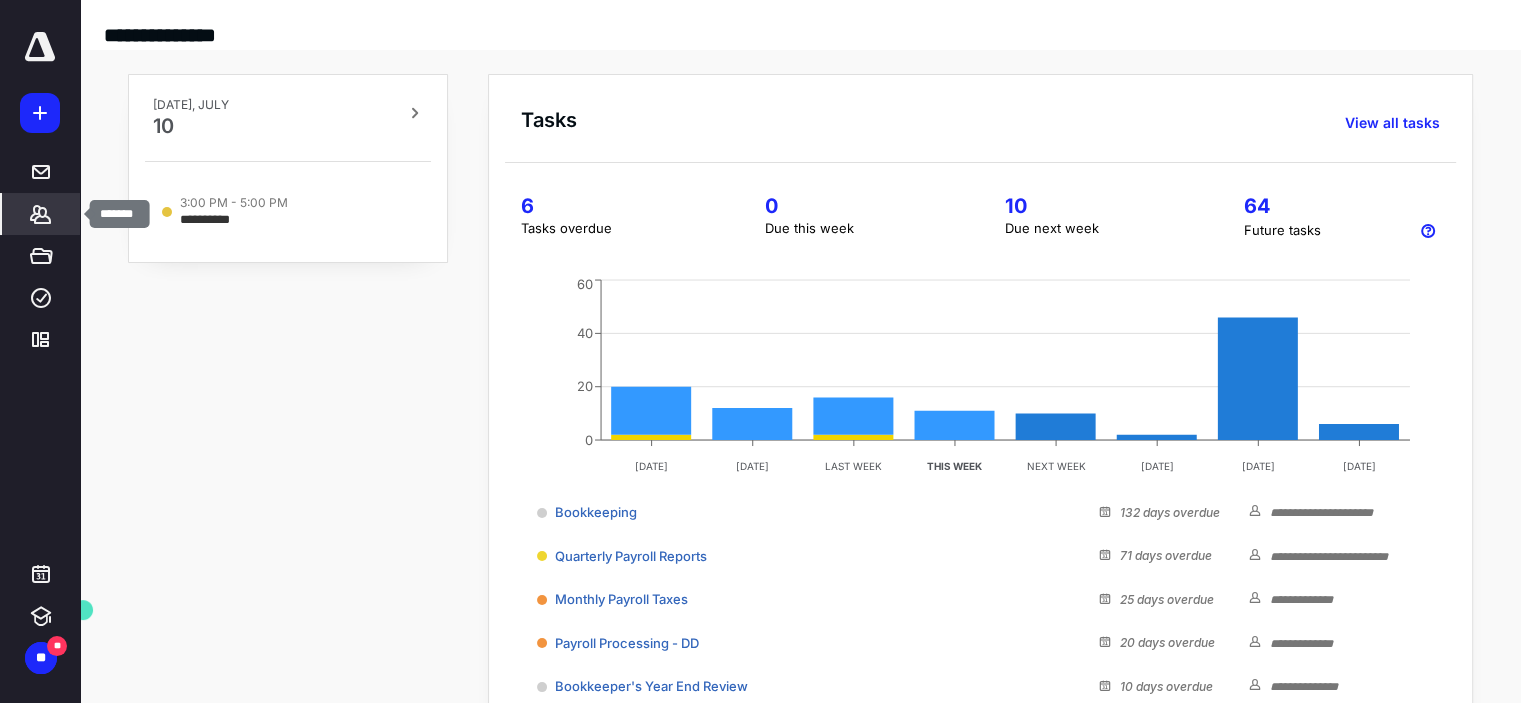 click 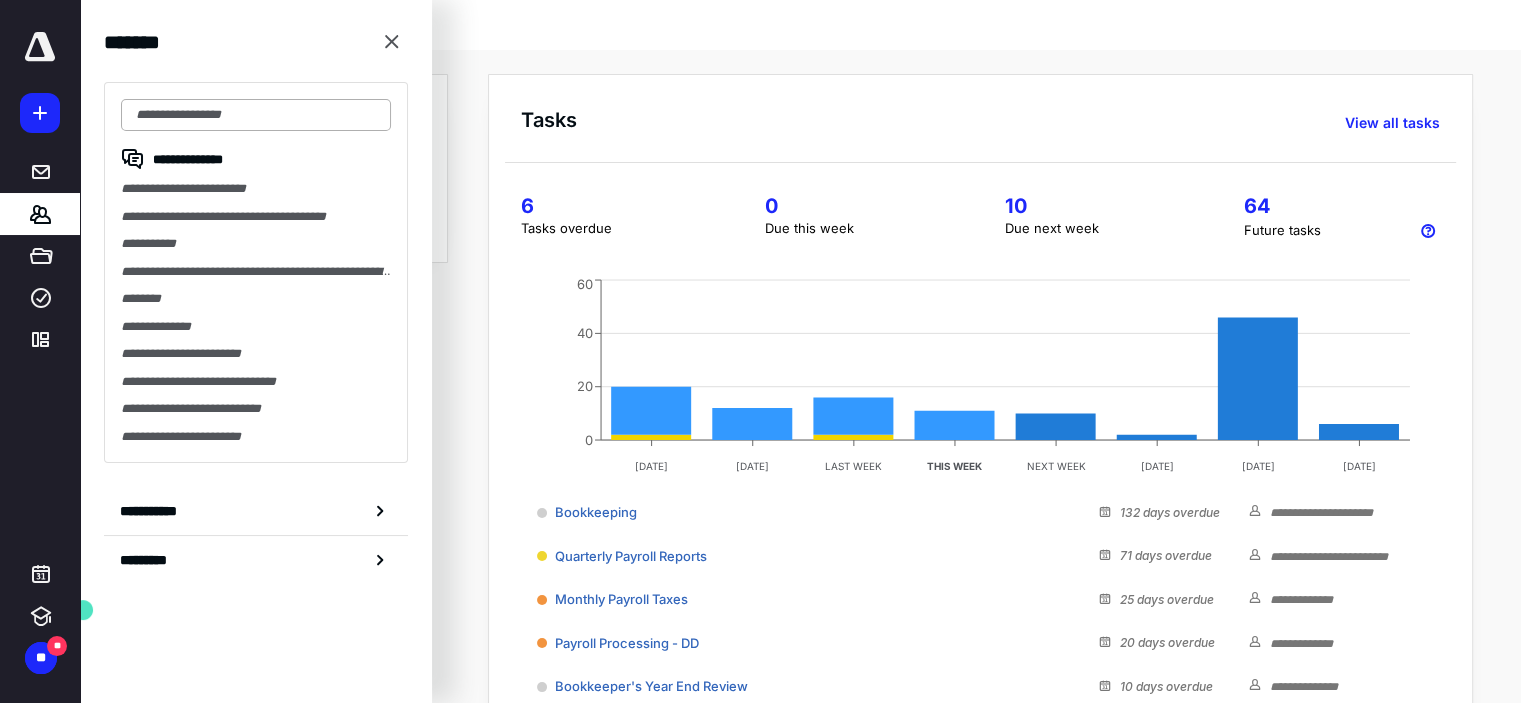 click at bounding box center [256, 115] 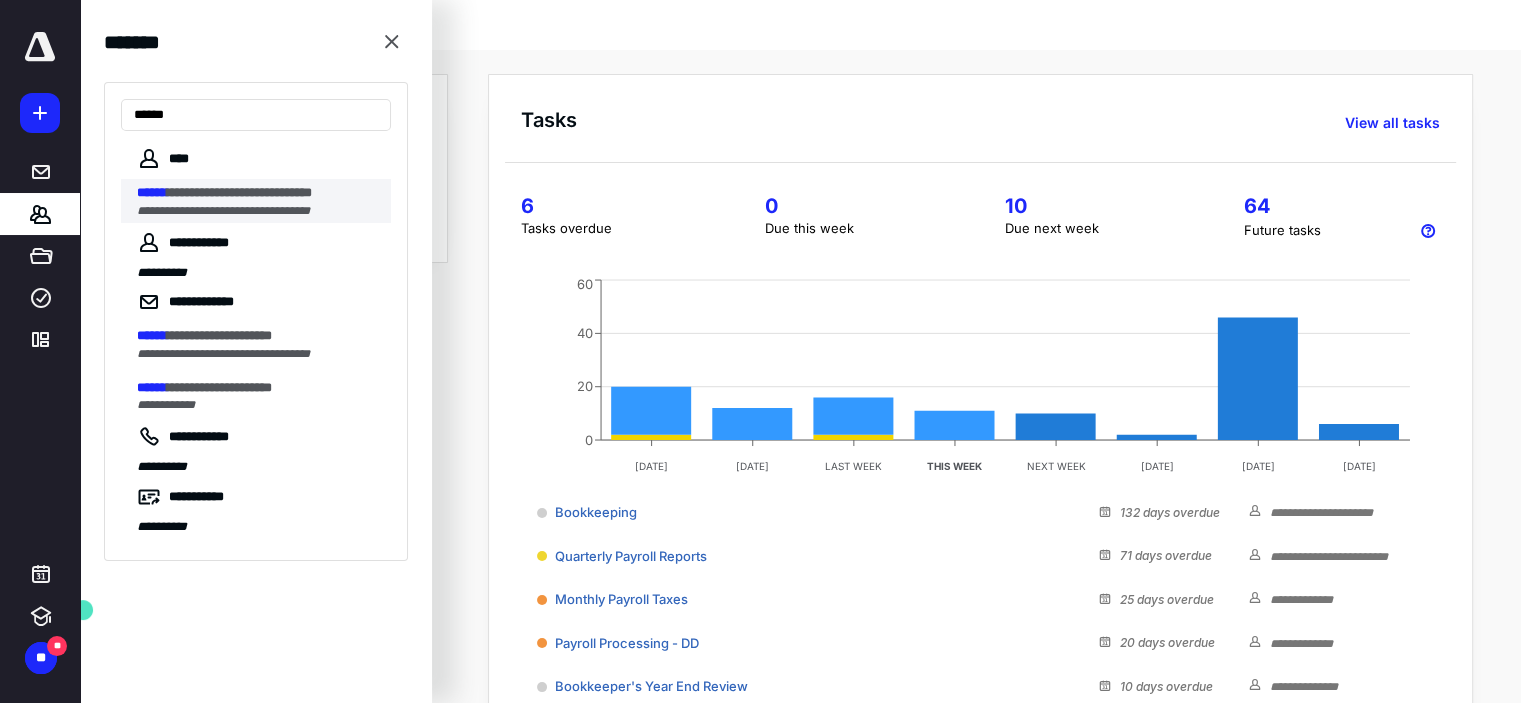 type on "******" 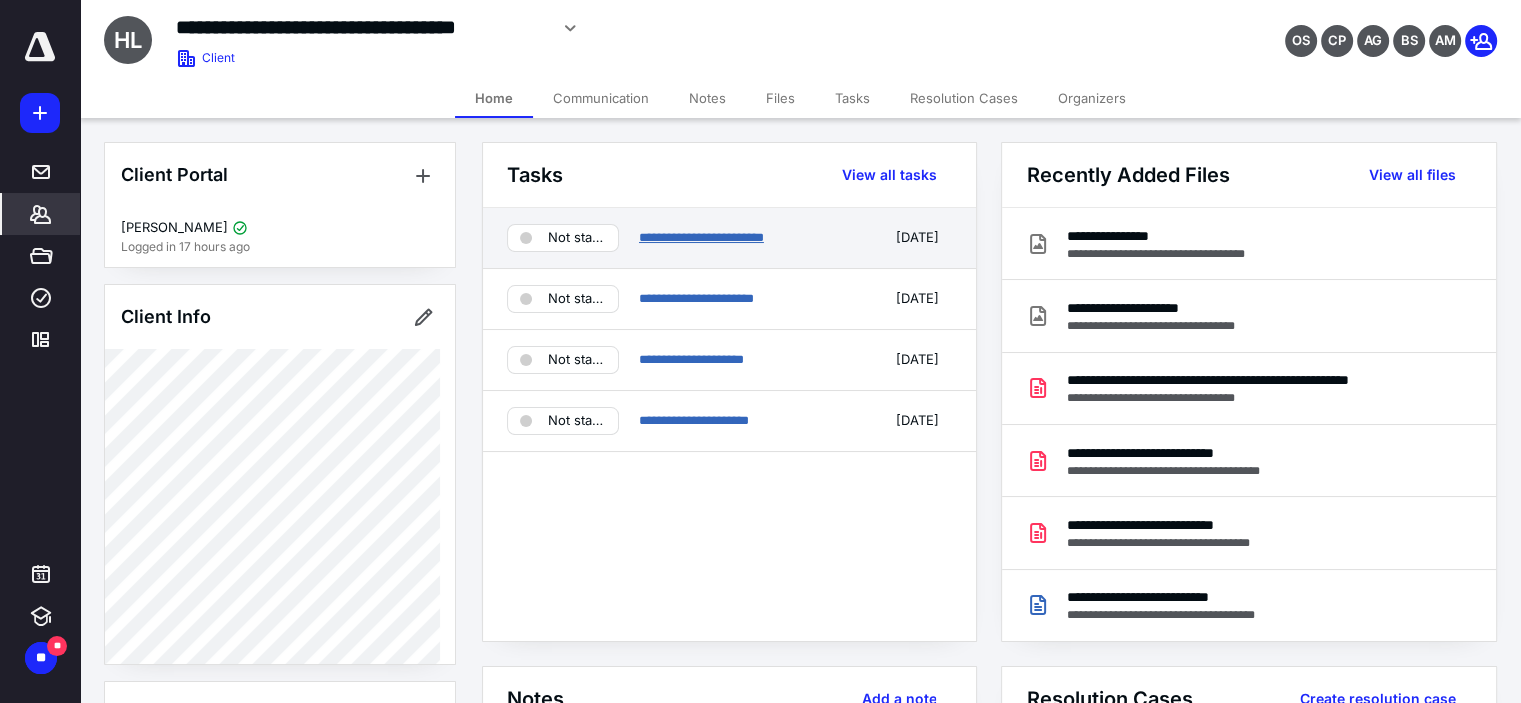 click on "**********" at bounding box center (701, 237) 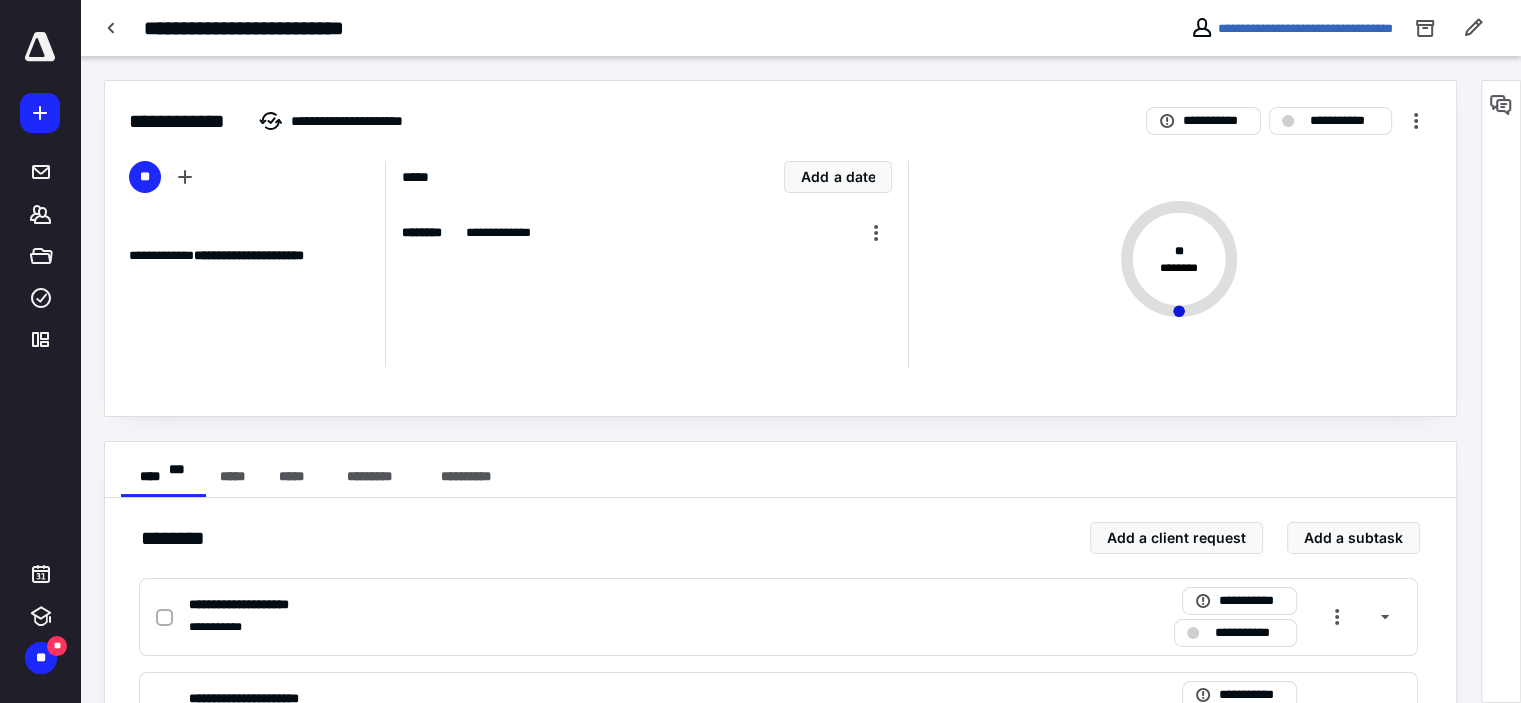 scroll, scrollTop: 300, scrollLeft: 0, axis: vertical 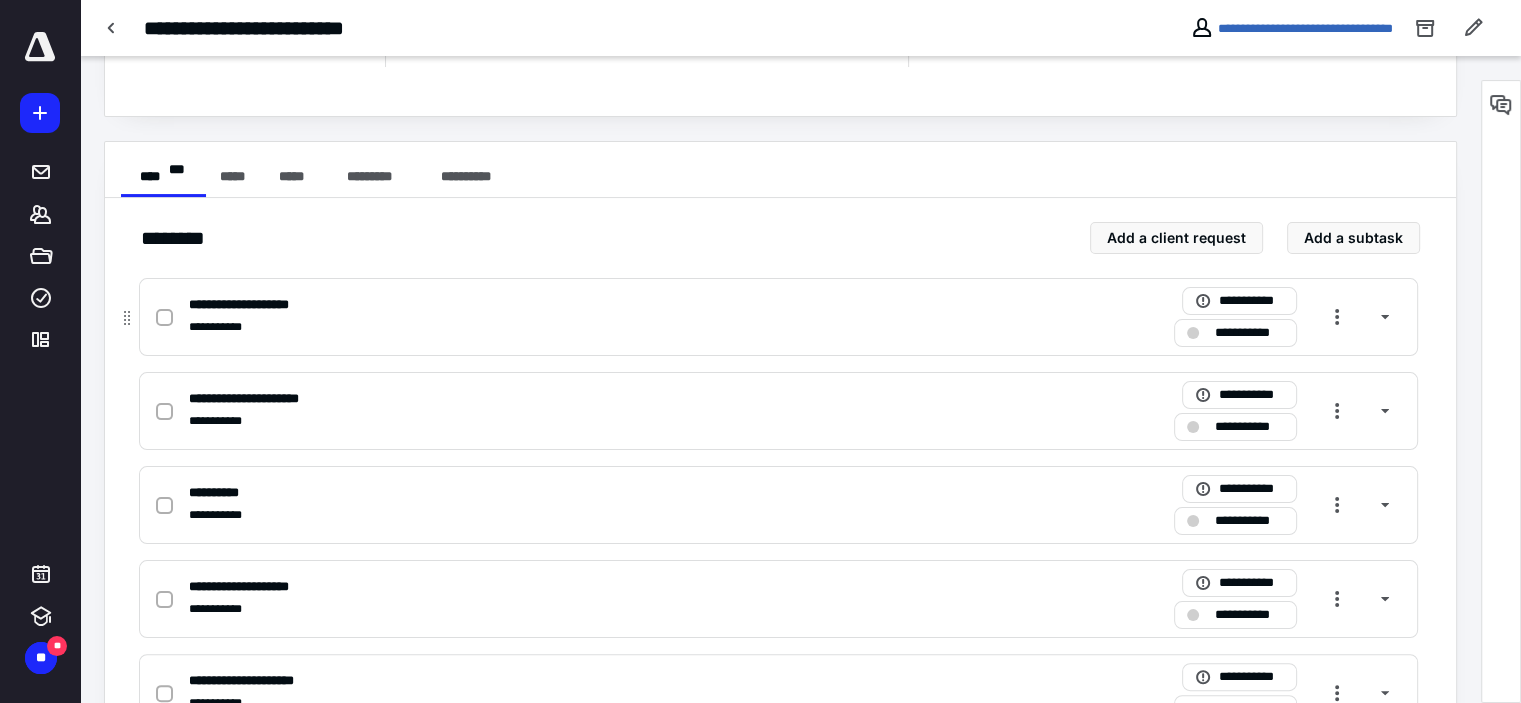 click at bounding box center (164, 318) 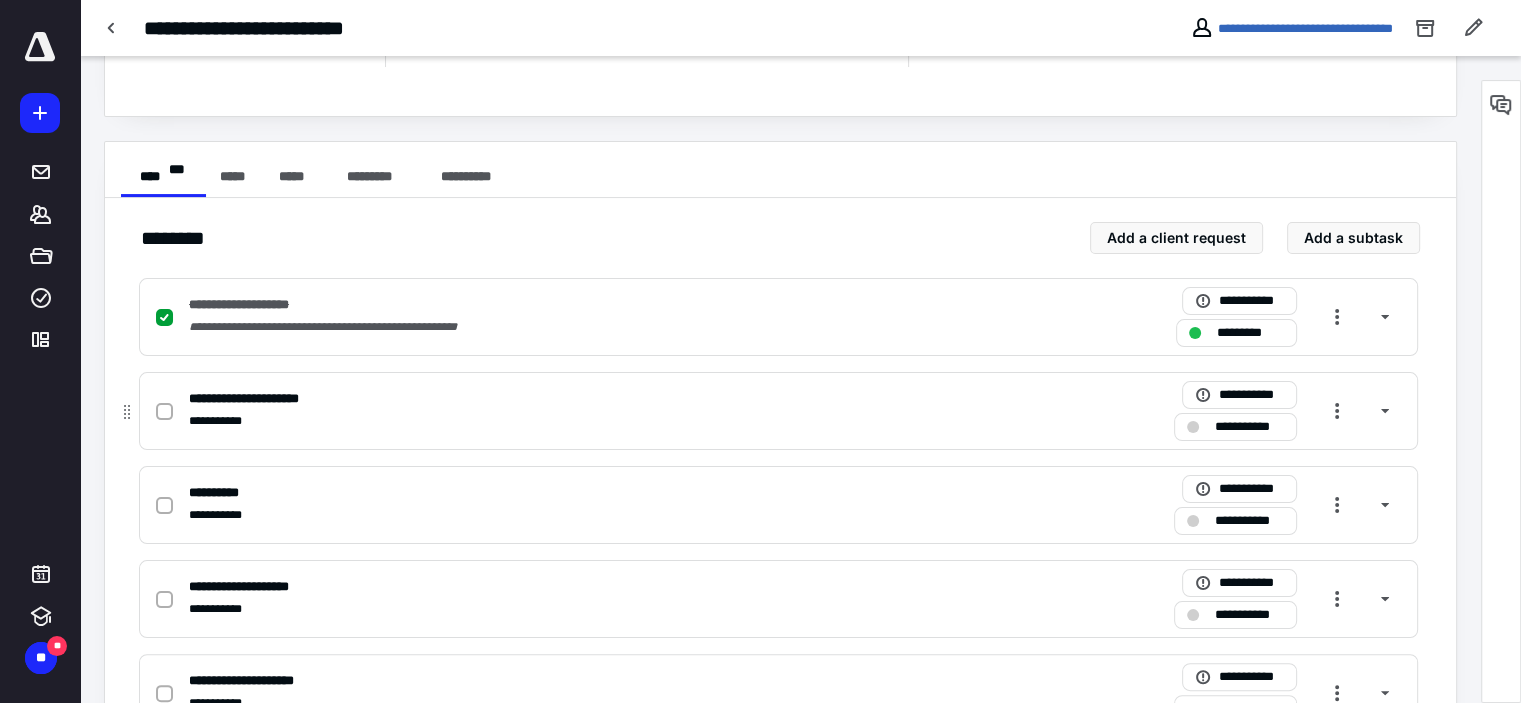 click at bounding box center [168, 411] 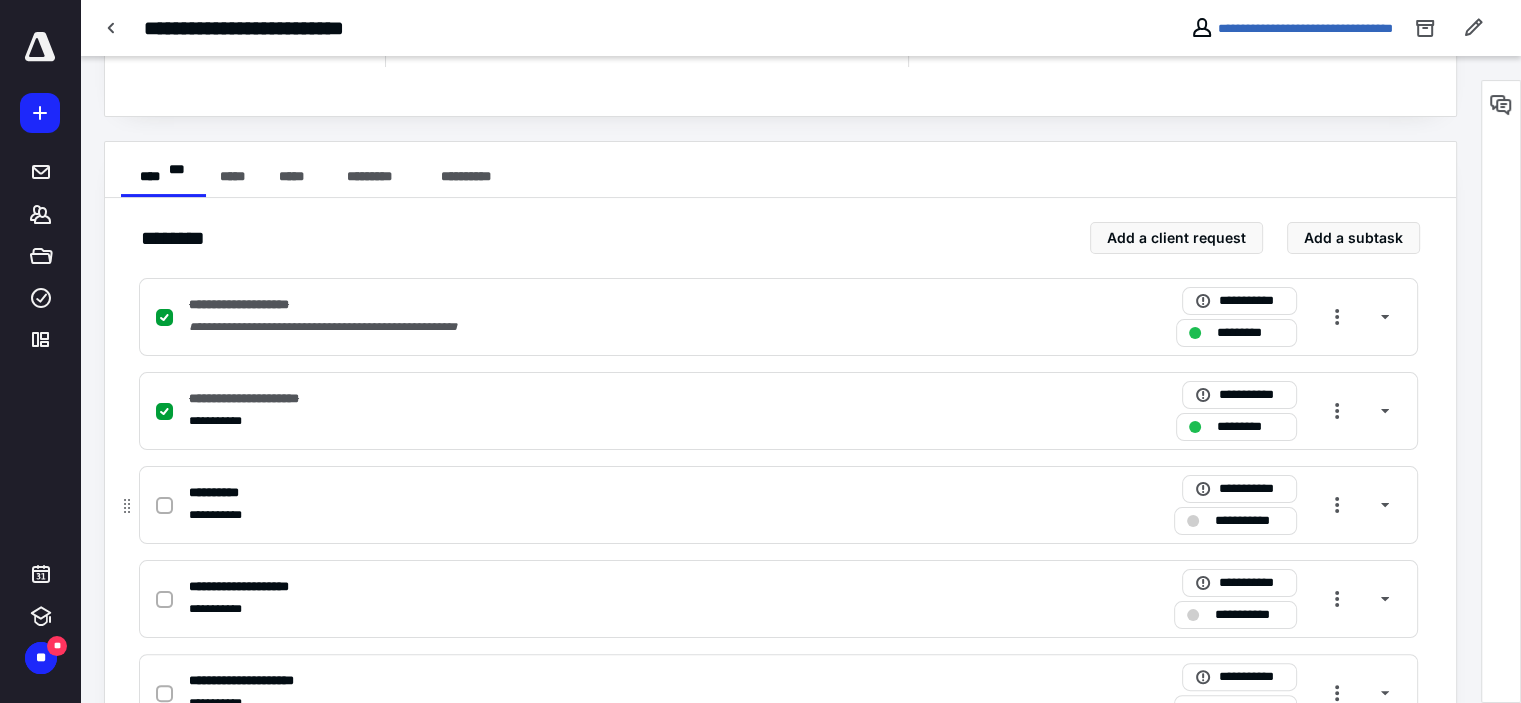 click at bounding box center [168, 505] 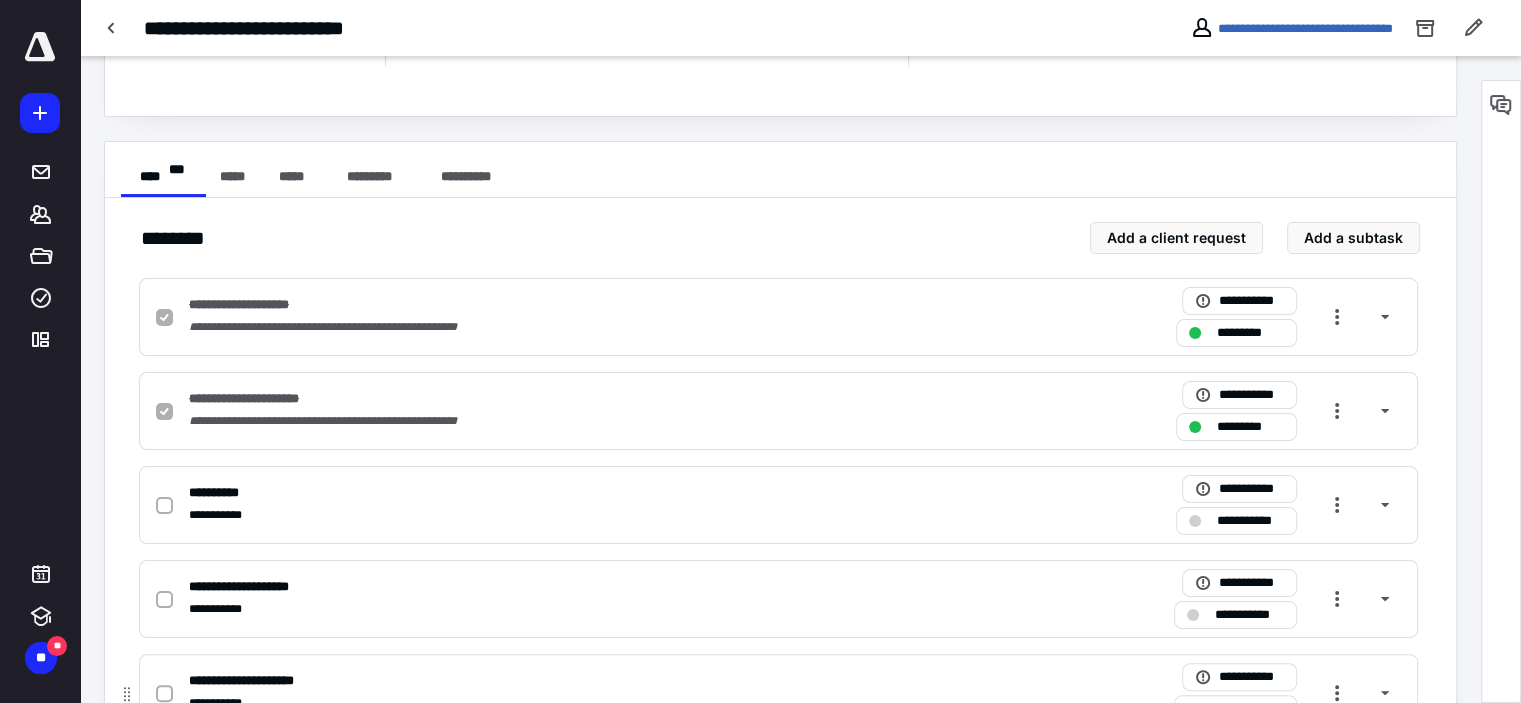checkbox on "true" 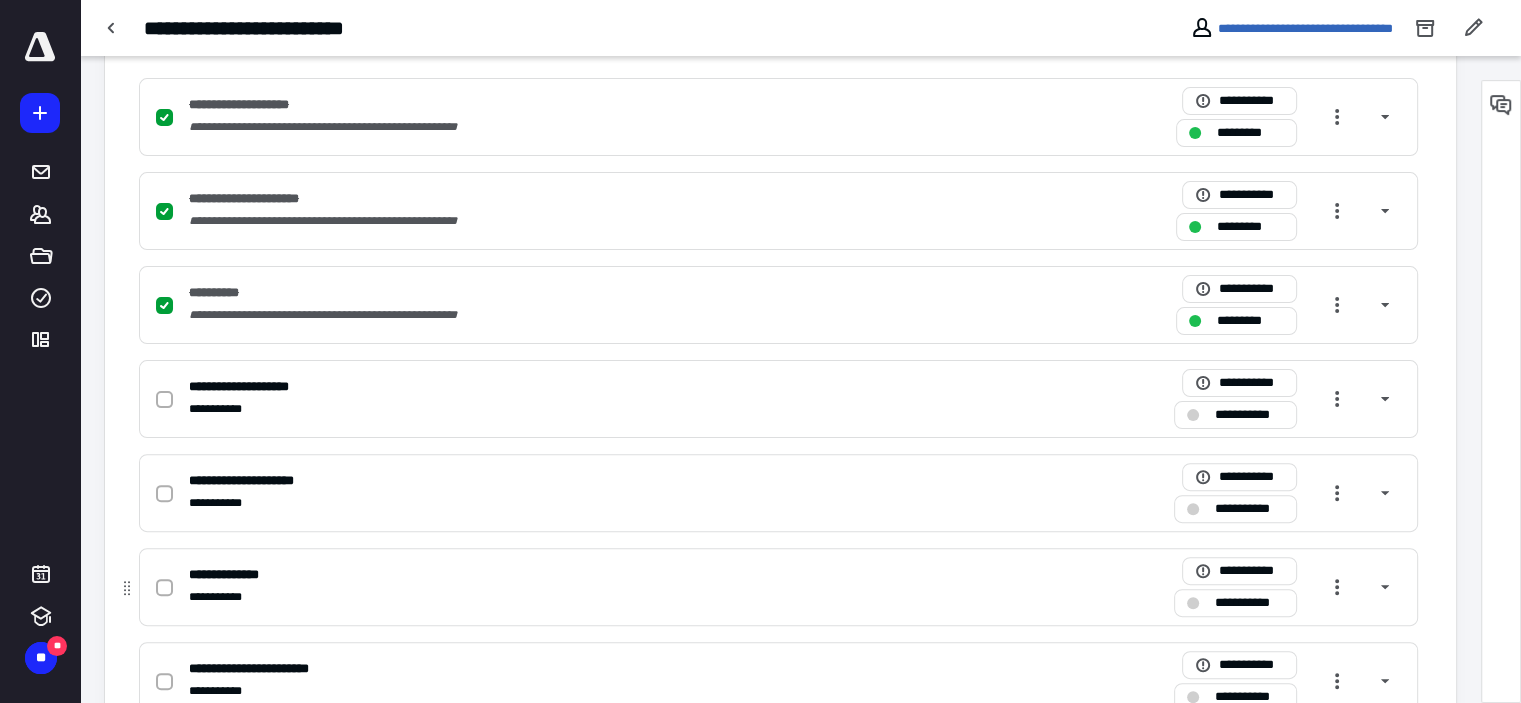 scroll, scrollTop: 565, scrollLeft: 0, axis: vertical 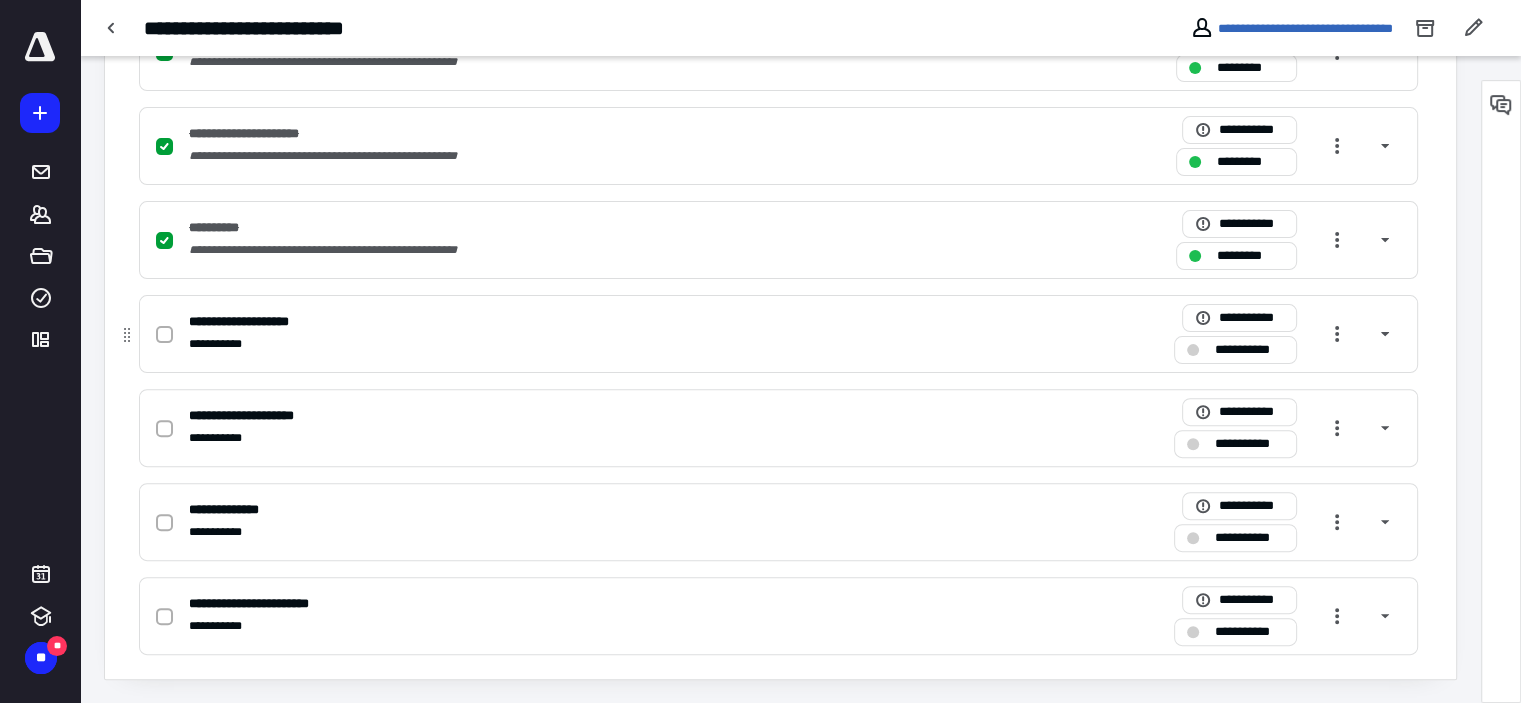 click 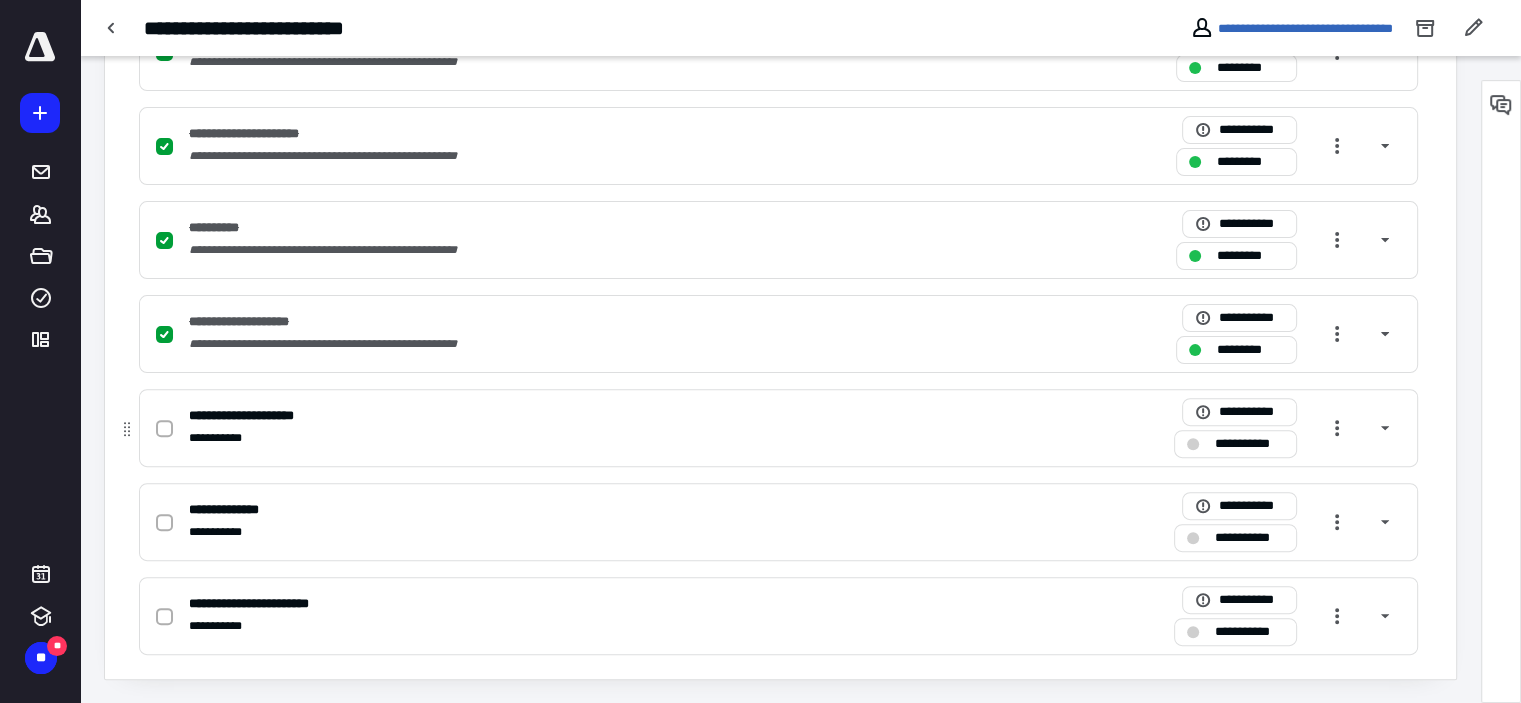 drag, startPoint x: 162, startPoint y: 426, endPoint x: 167, endPoint y: 446, distance: 20.615528 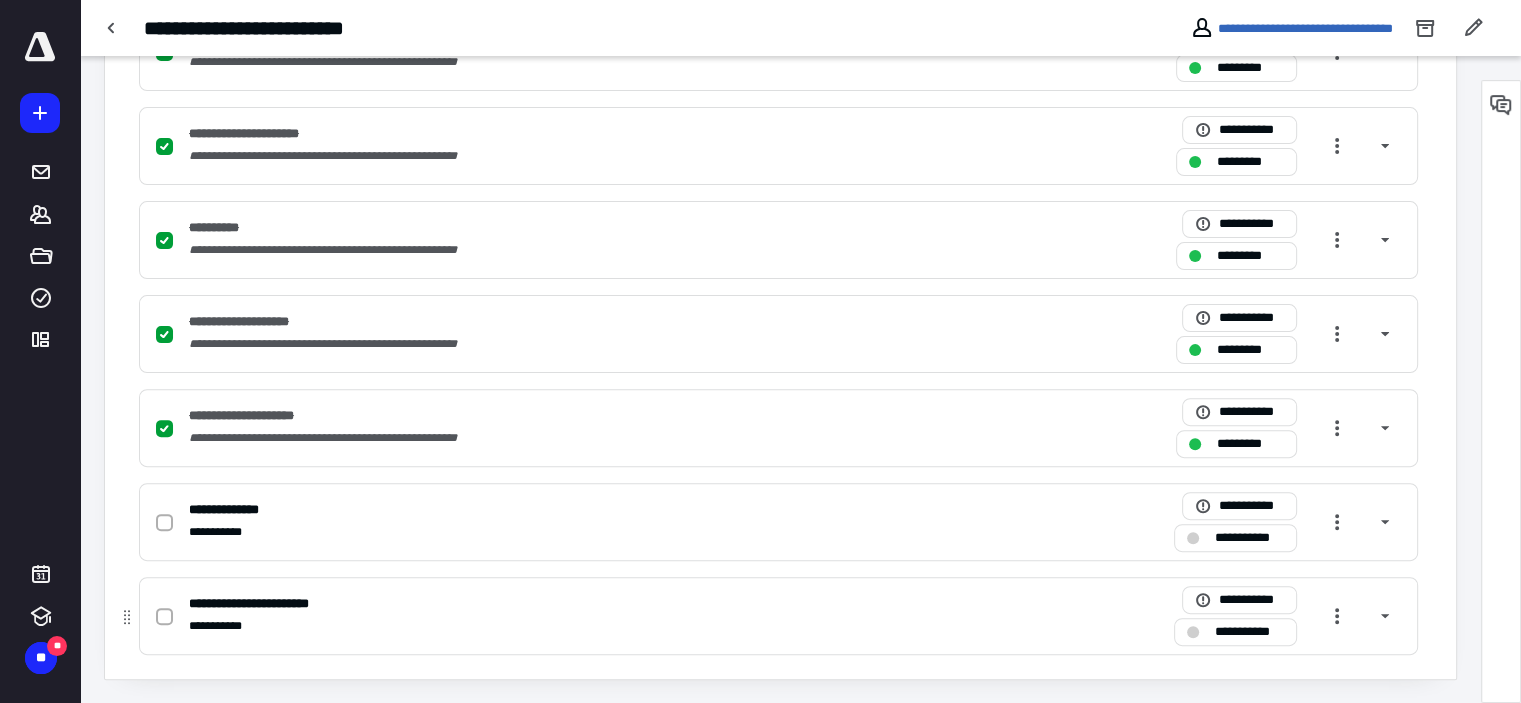 click 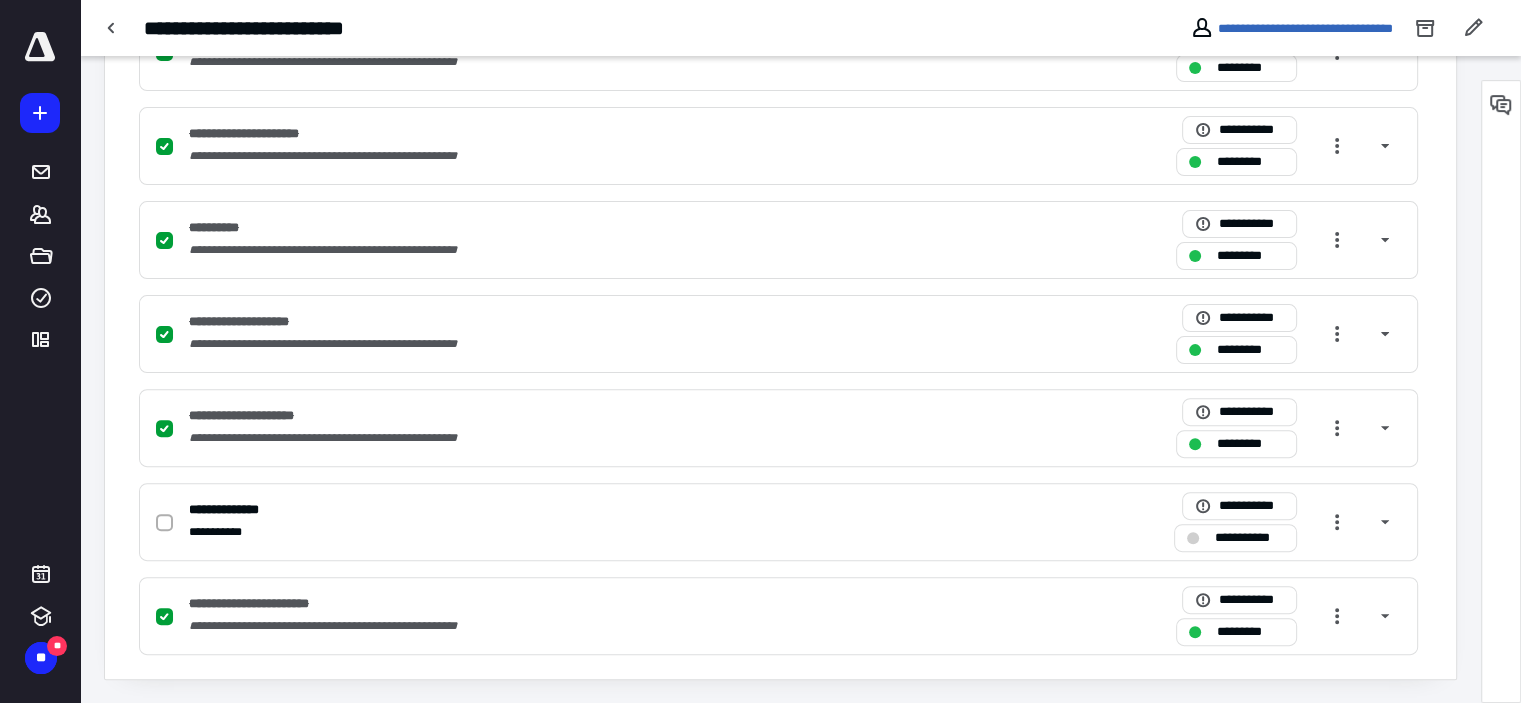 scroll, scrollTop: 0, scrollLeft: 0, axis: both 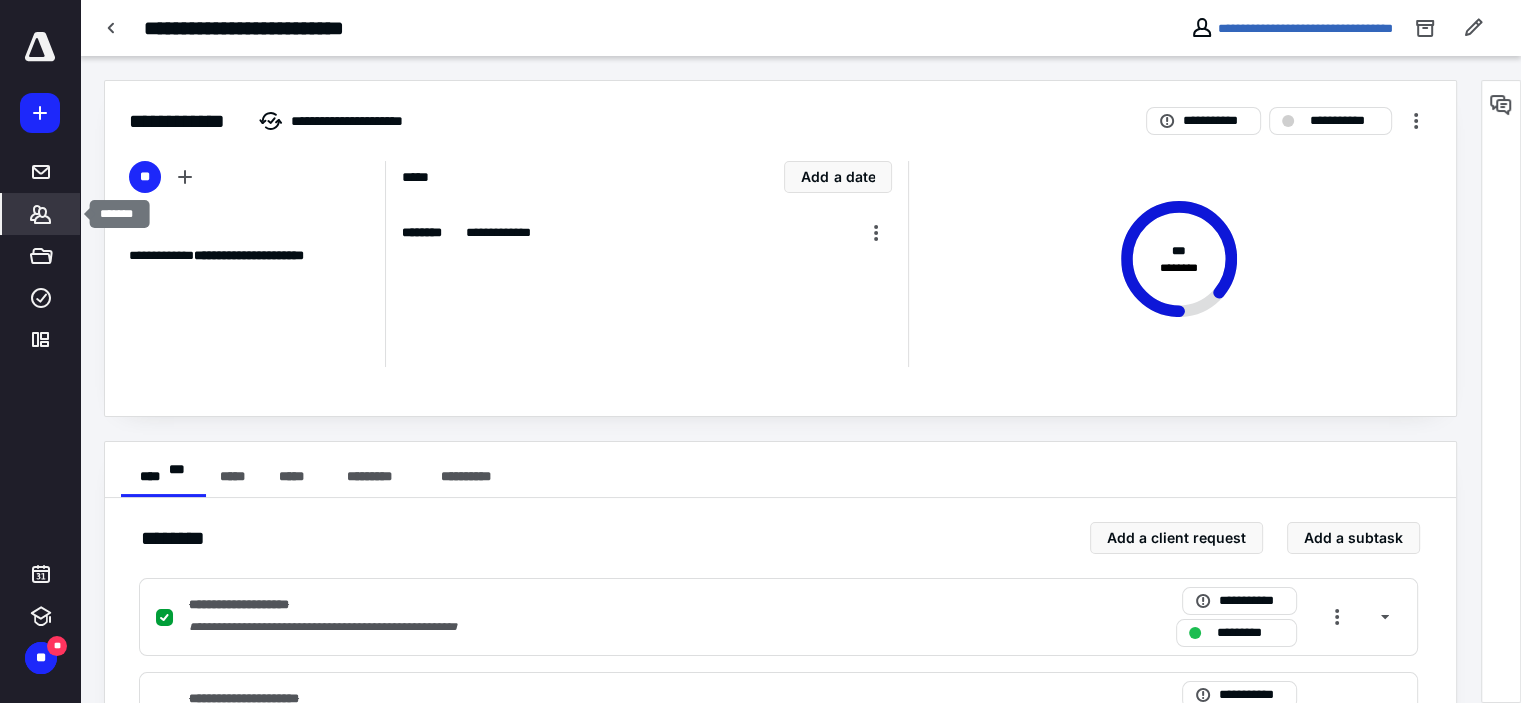 click 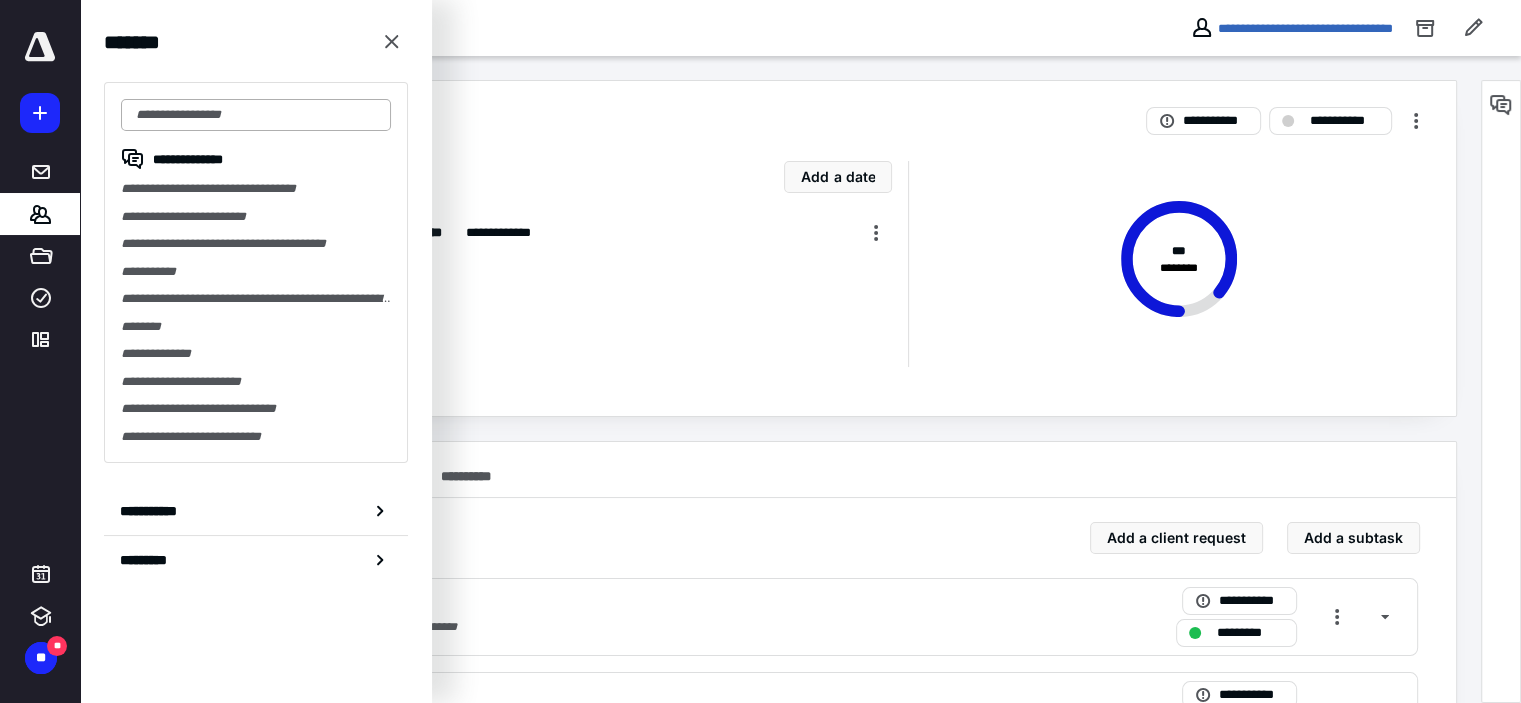 click at bounding box center (256, 115) 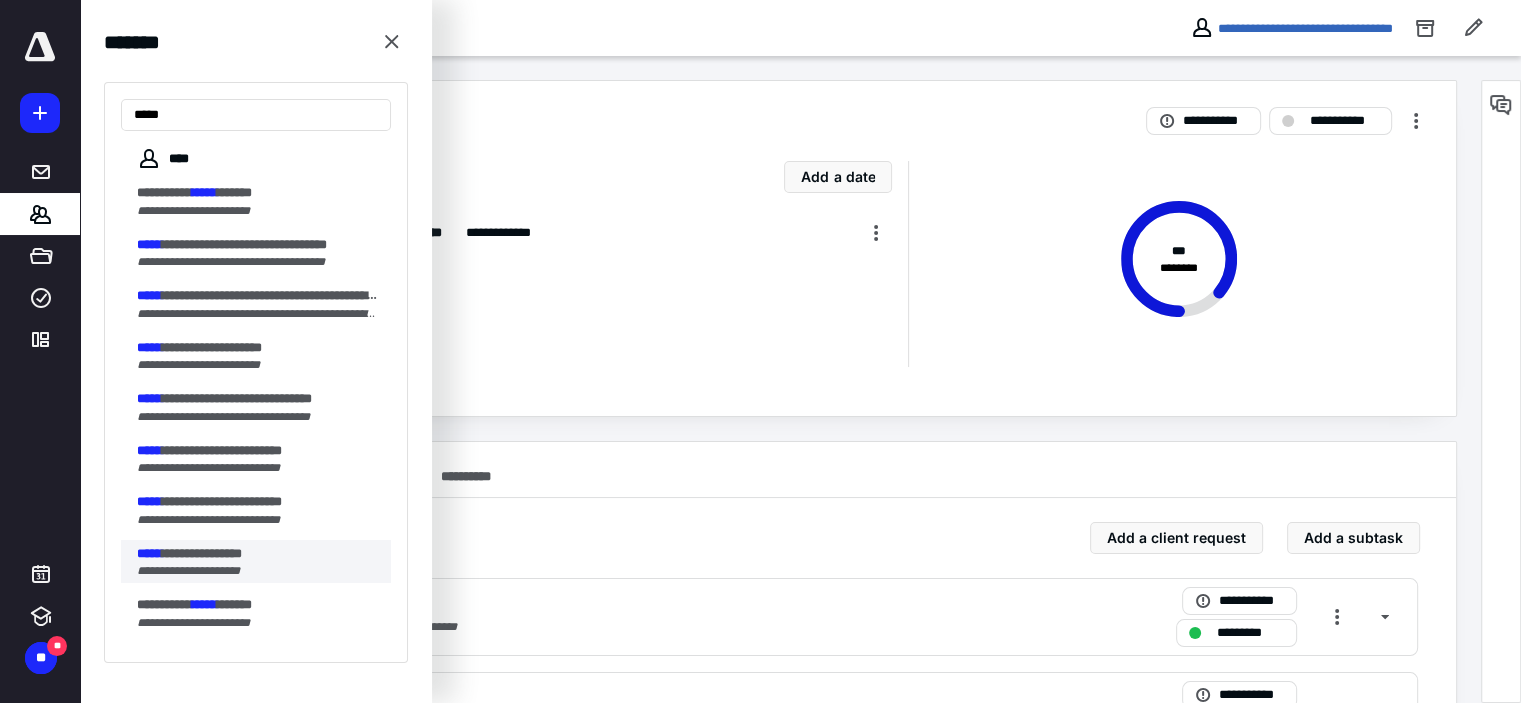 type on "*****" 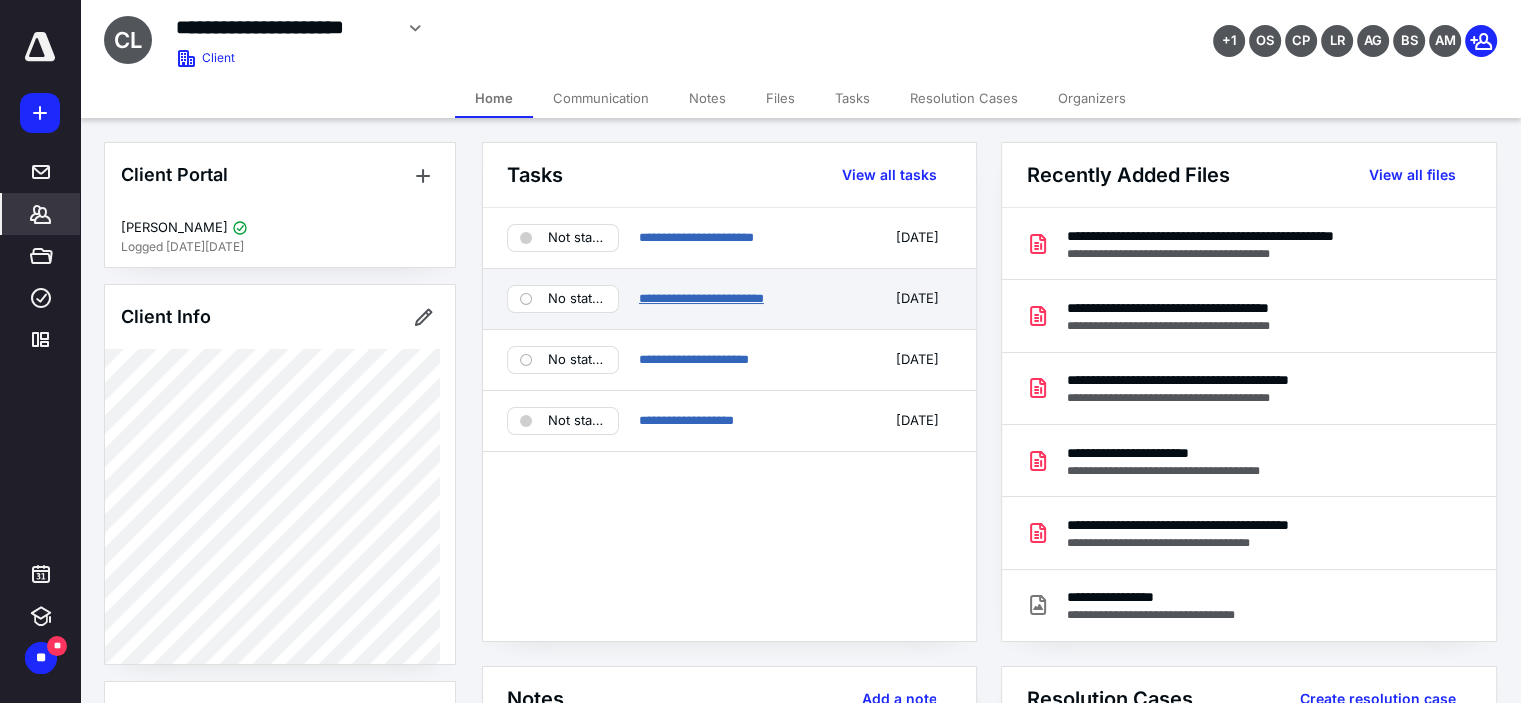 click on "**********" at bounding box center (701, 298) 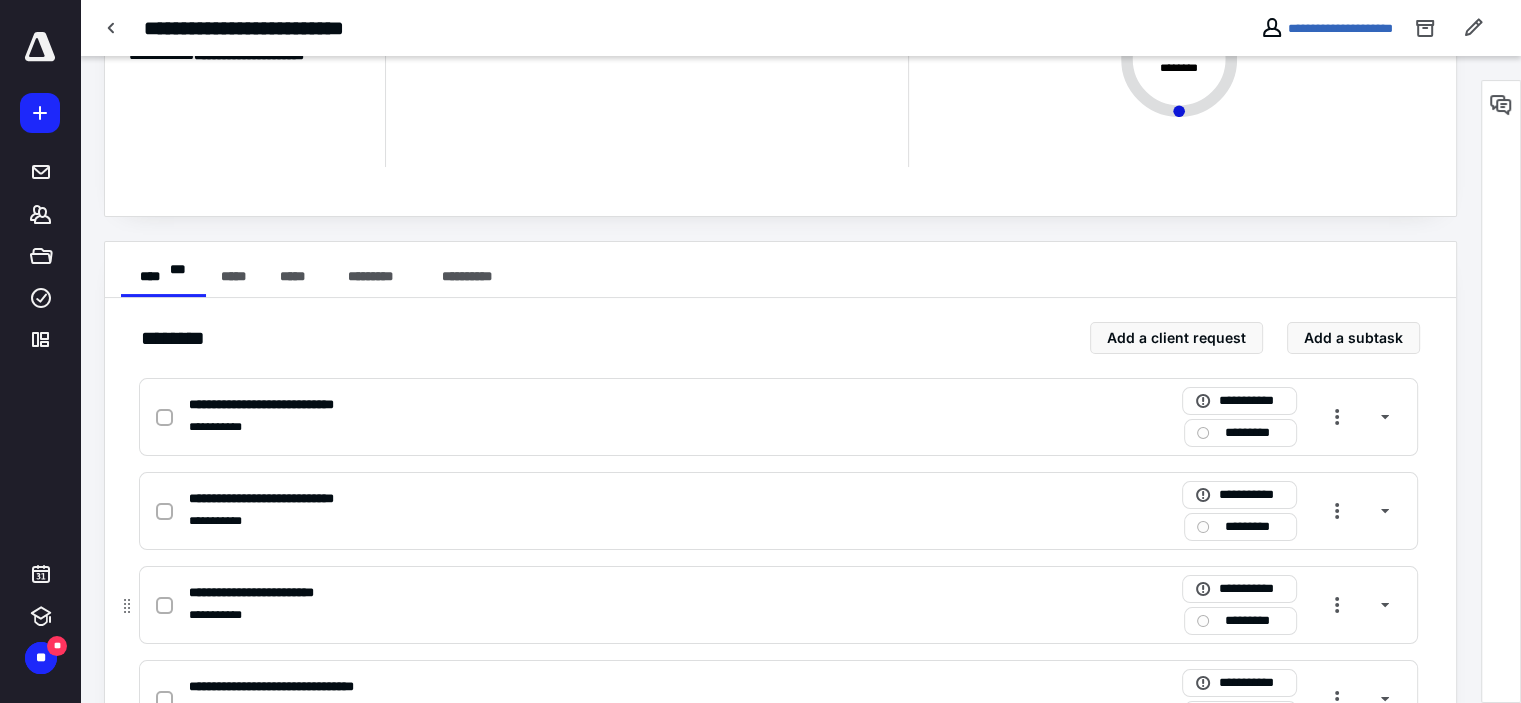 scroll, scrollTop: 500, scrollLeft: 0, axis: vertical 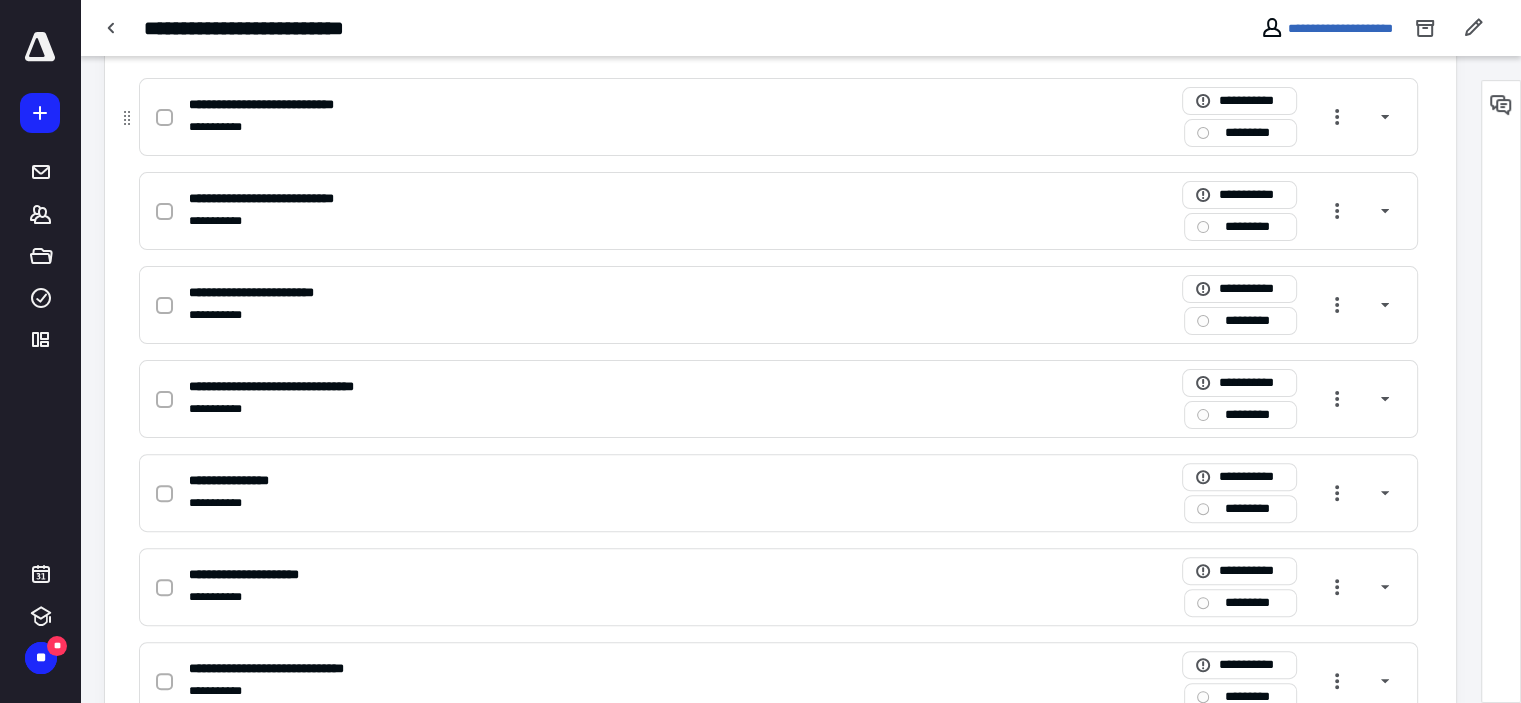 drag, startPoint x: 158, startPoint y: 115, endPoint x: 163, endPoint y: 128, distance: 13.928389 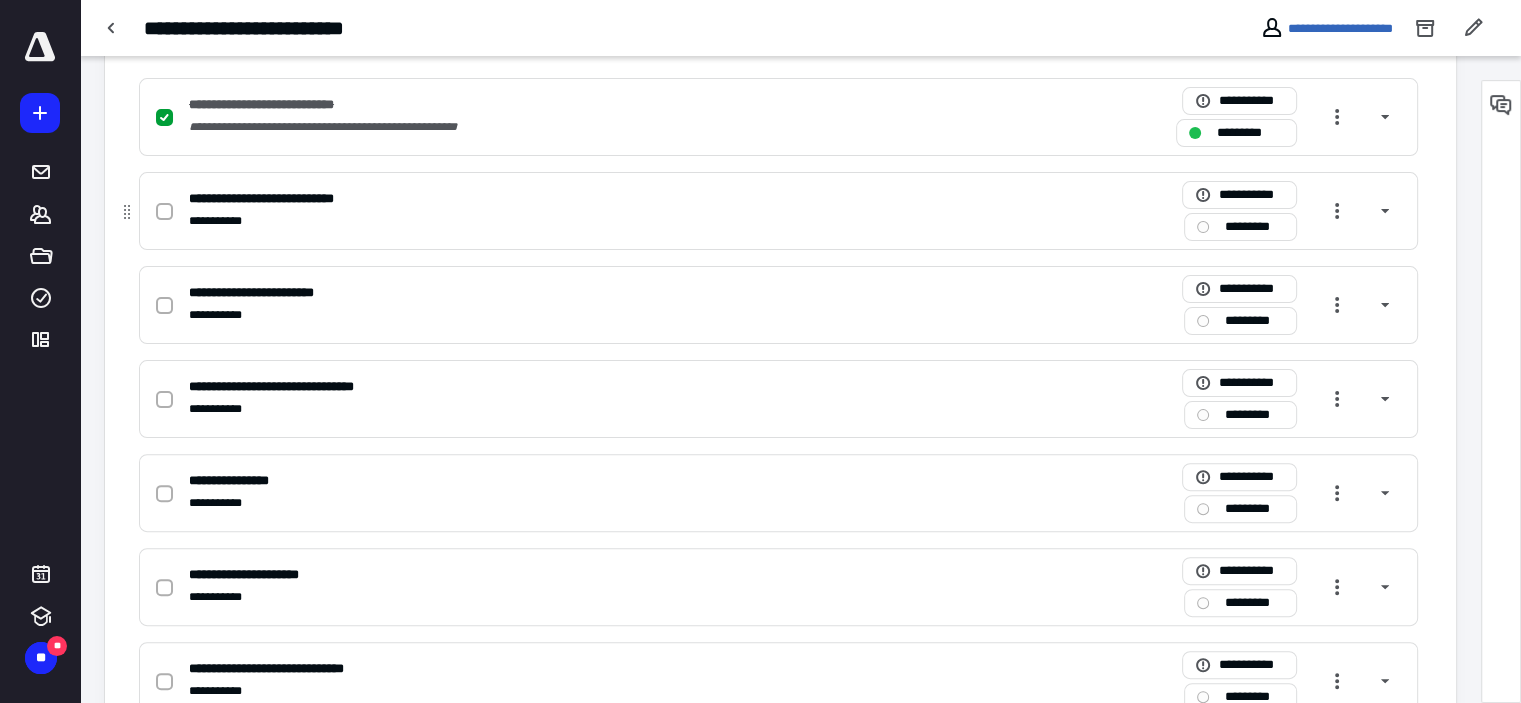 click at bounding box center [164, 212] 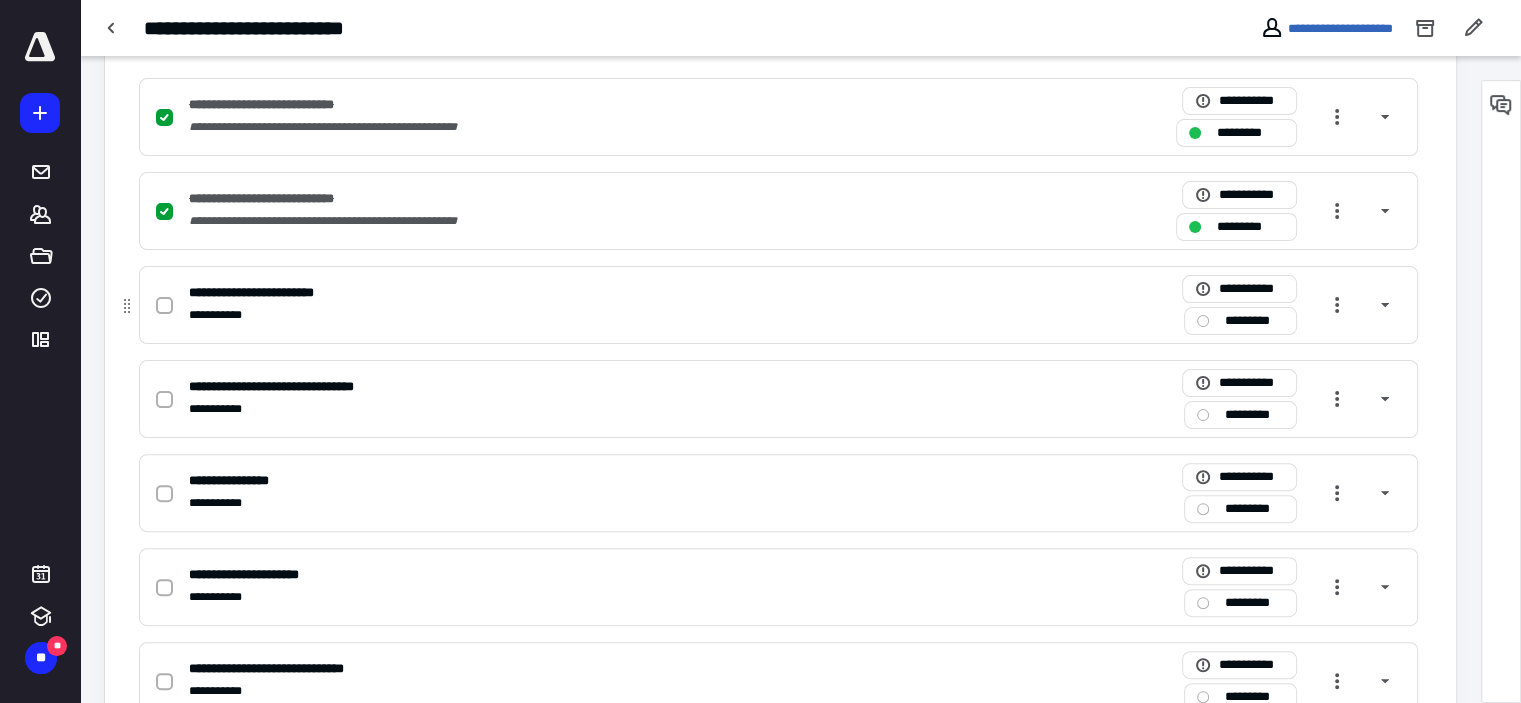 click 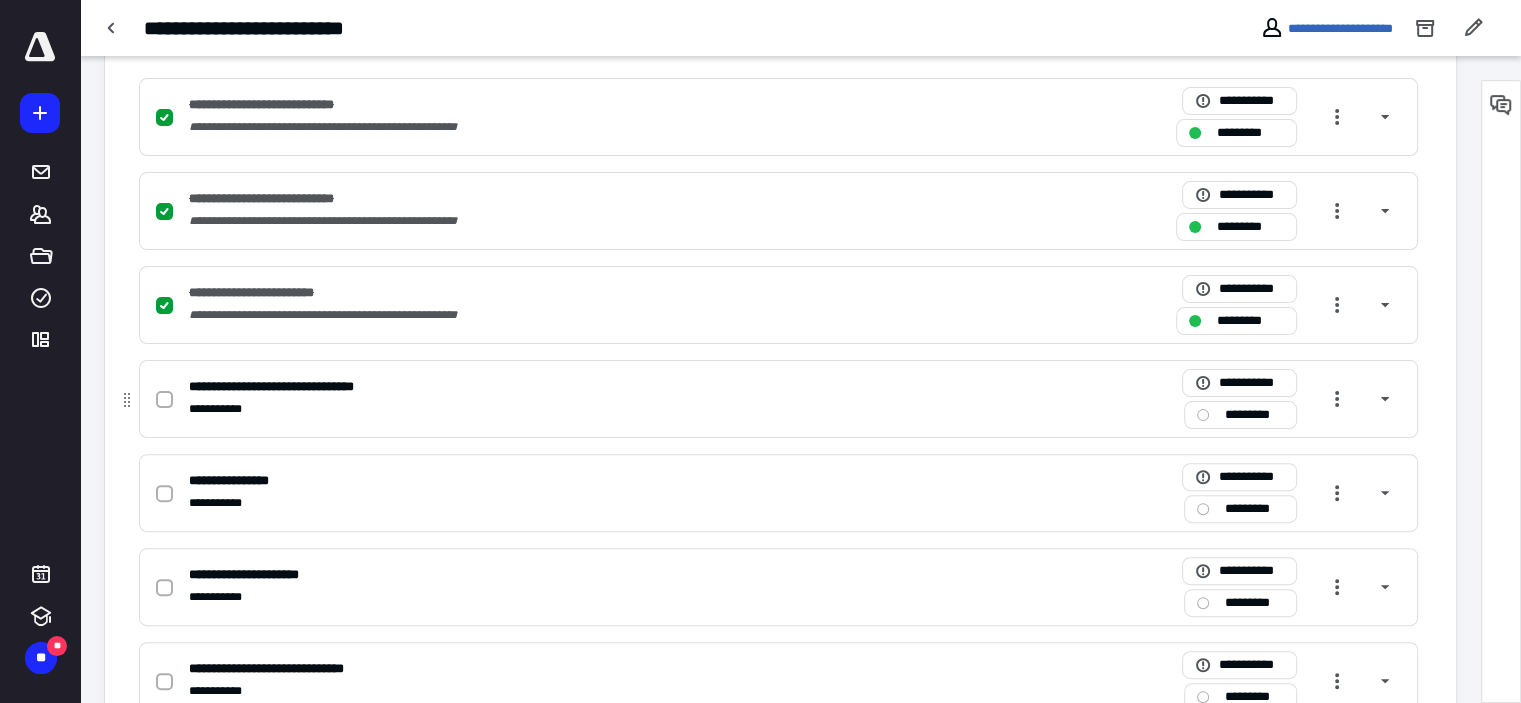 click 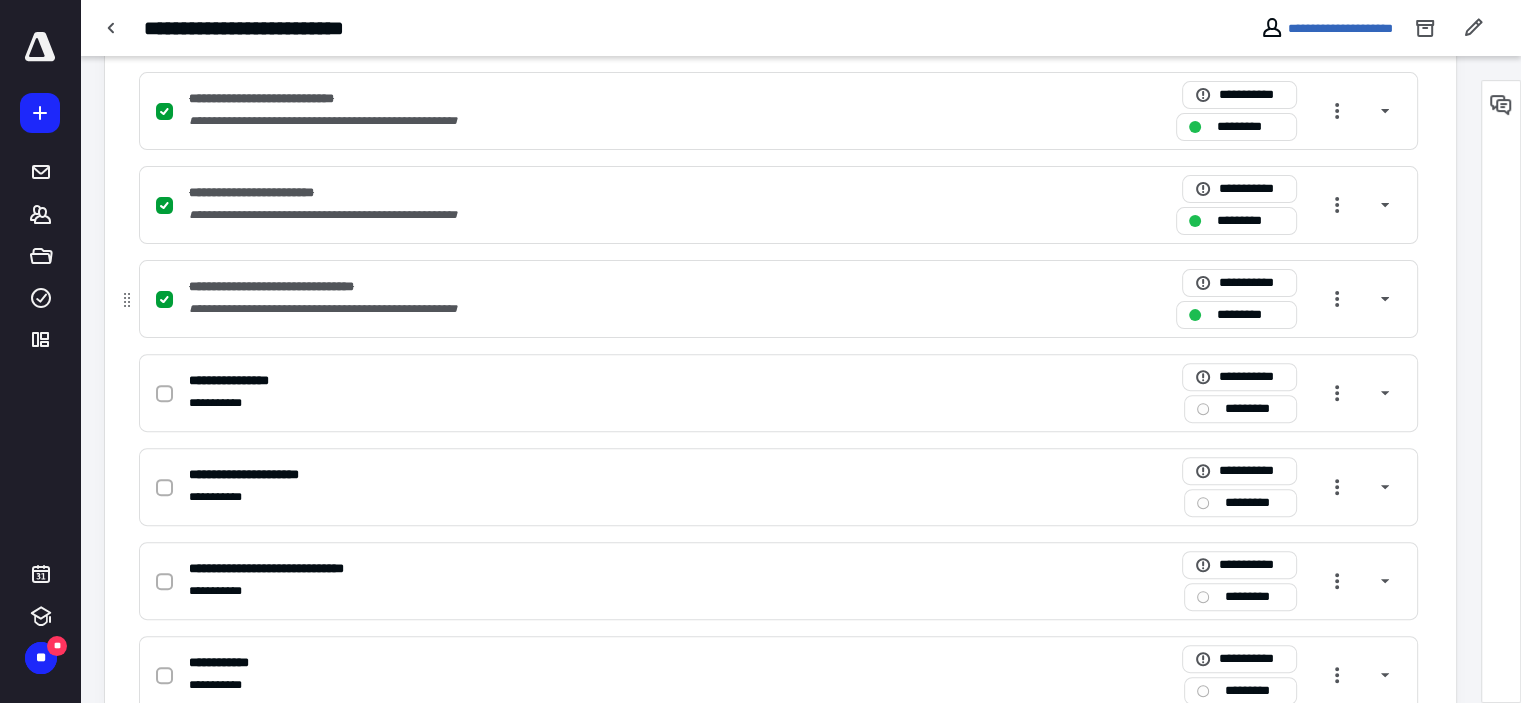 scroll, scrollTop: 659, scrollLeft: 0, axis: vertical 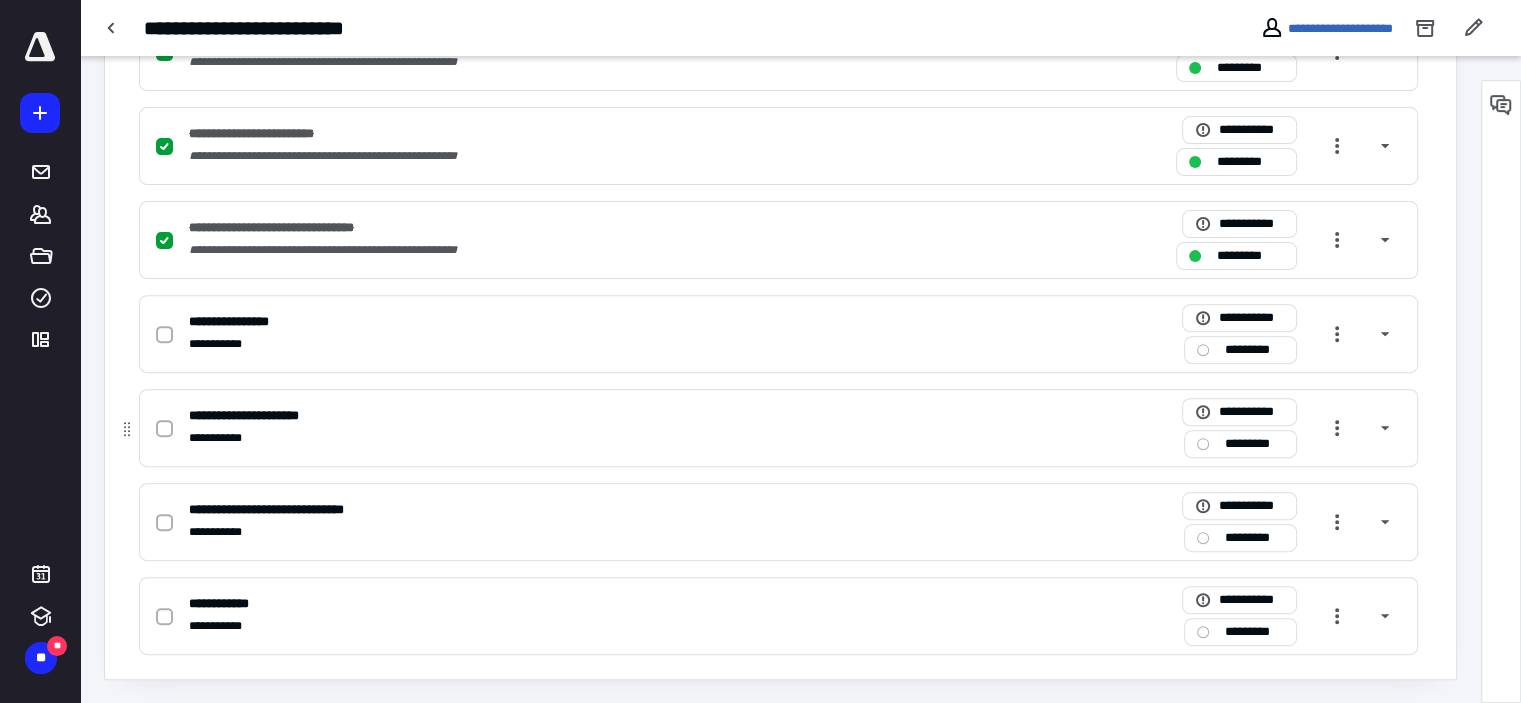 click at bounding box center (164, 429) 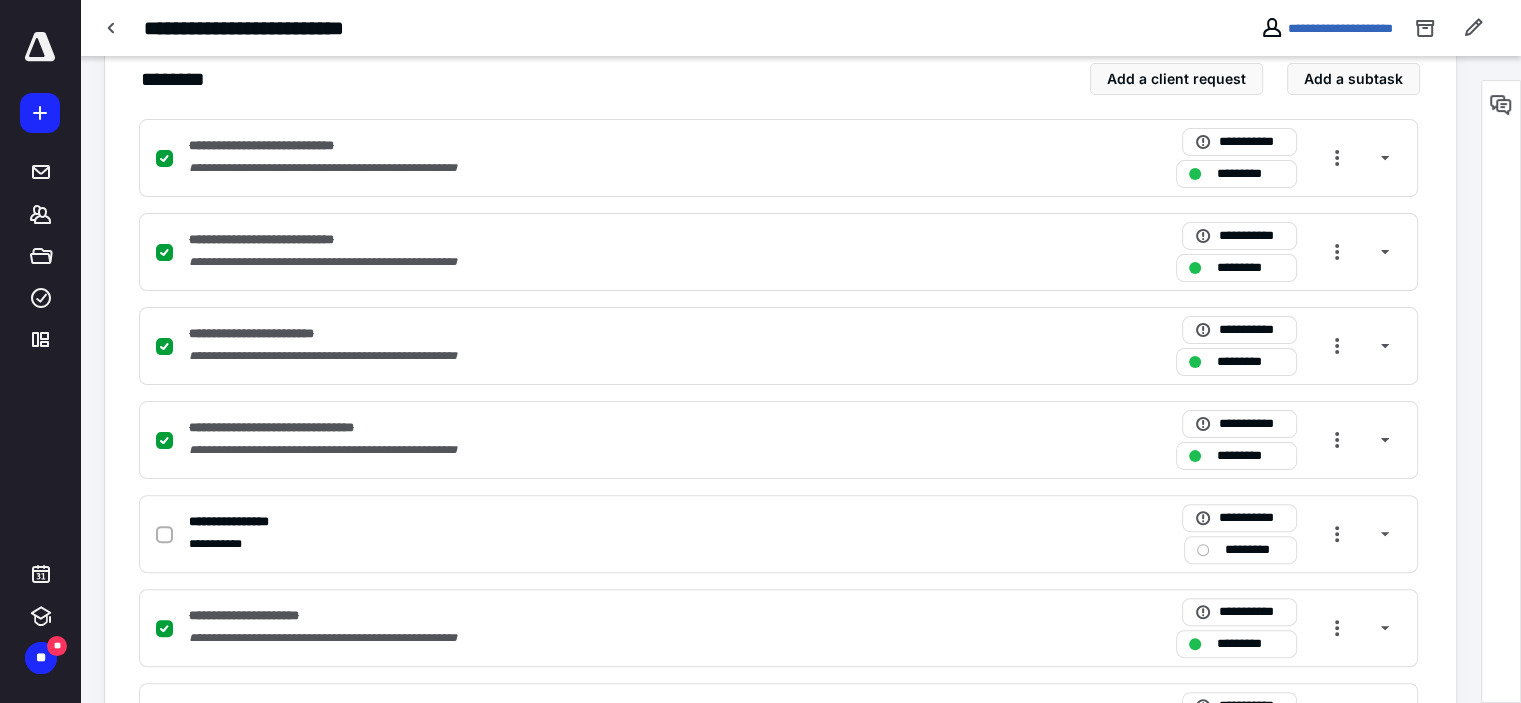 scroll, scrollTop: 0, scrollLeft: 0, axis: both 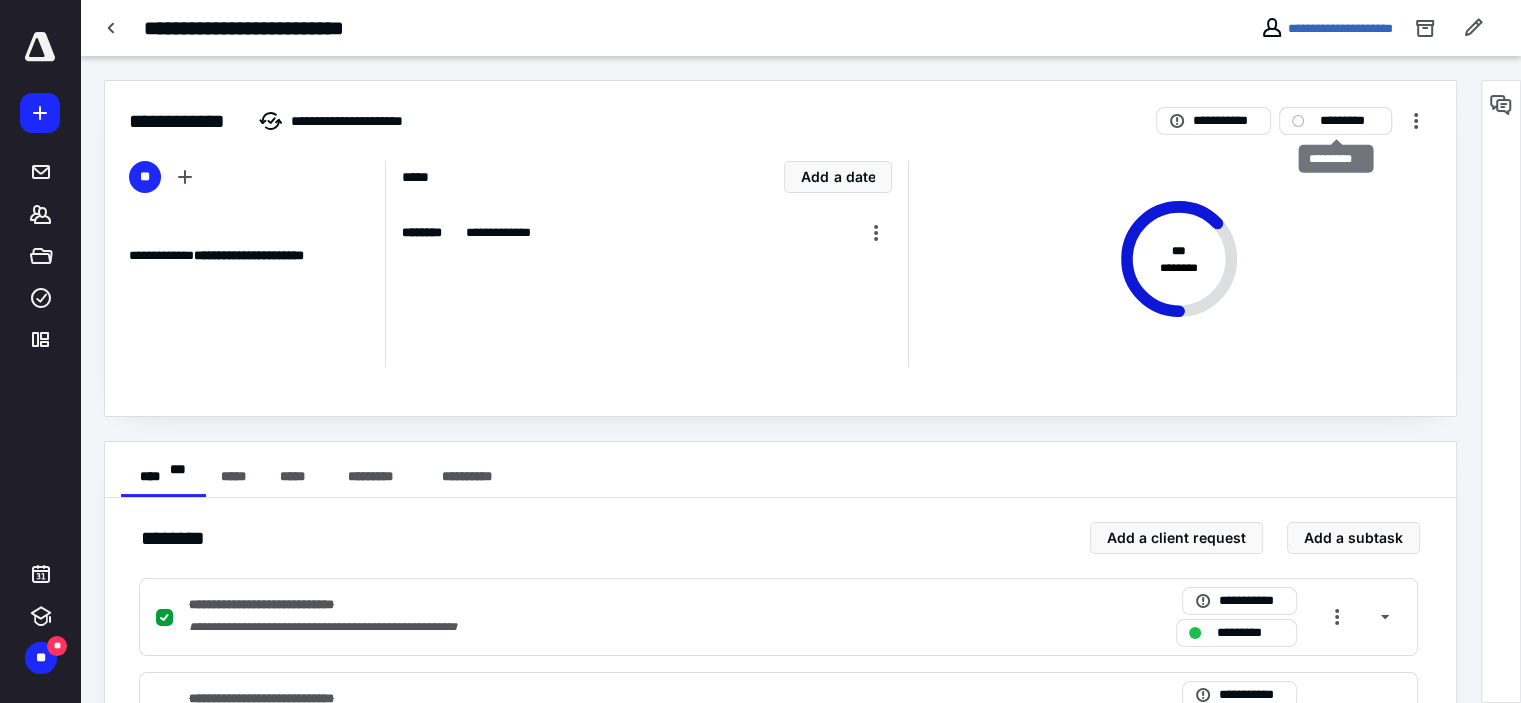 click on "*********" at bounding box center (1335, 121) 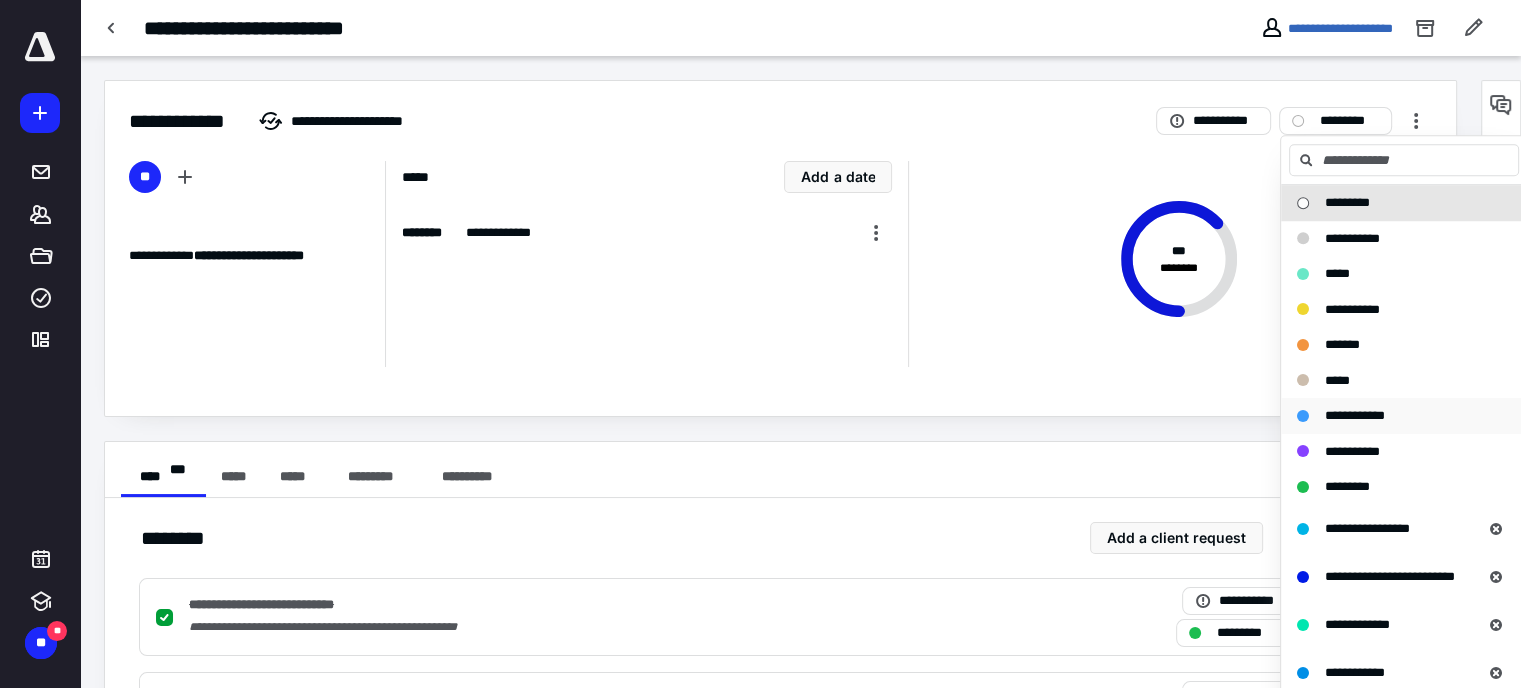 click on "**********" at bounding box center [1355, 415] 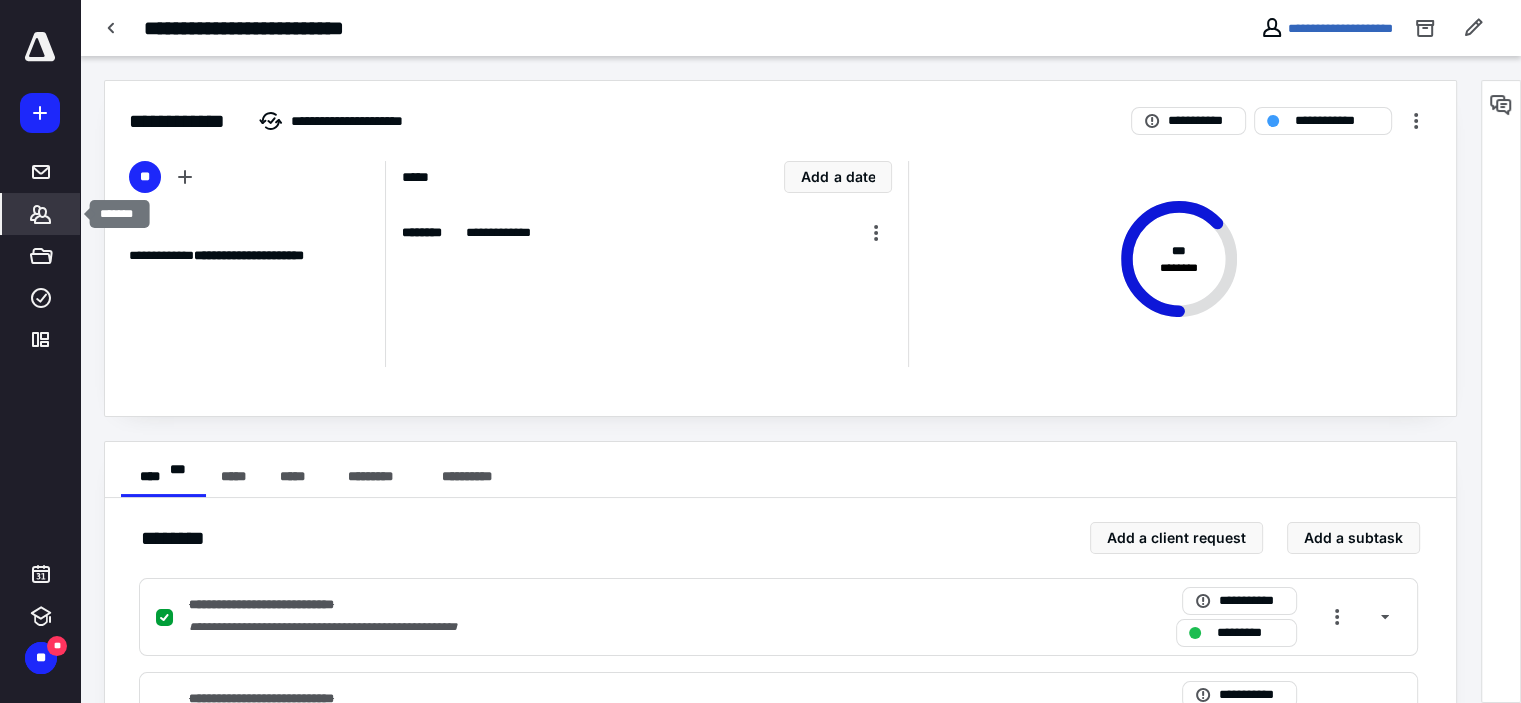 click 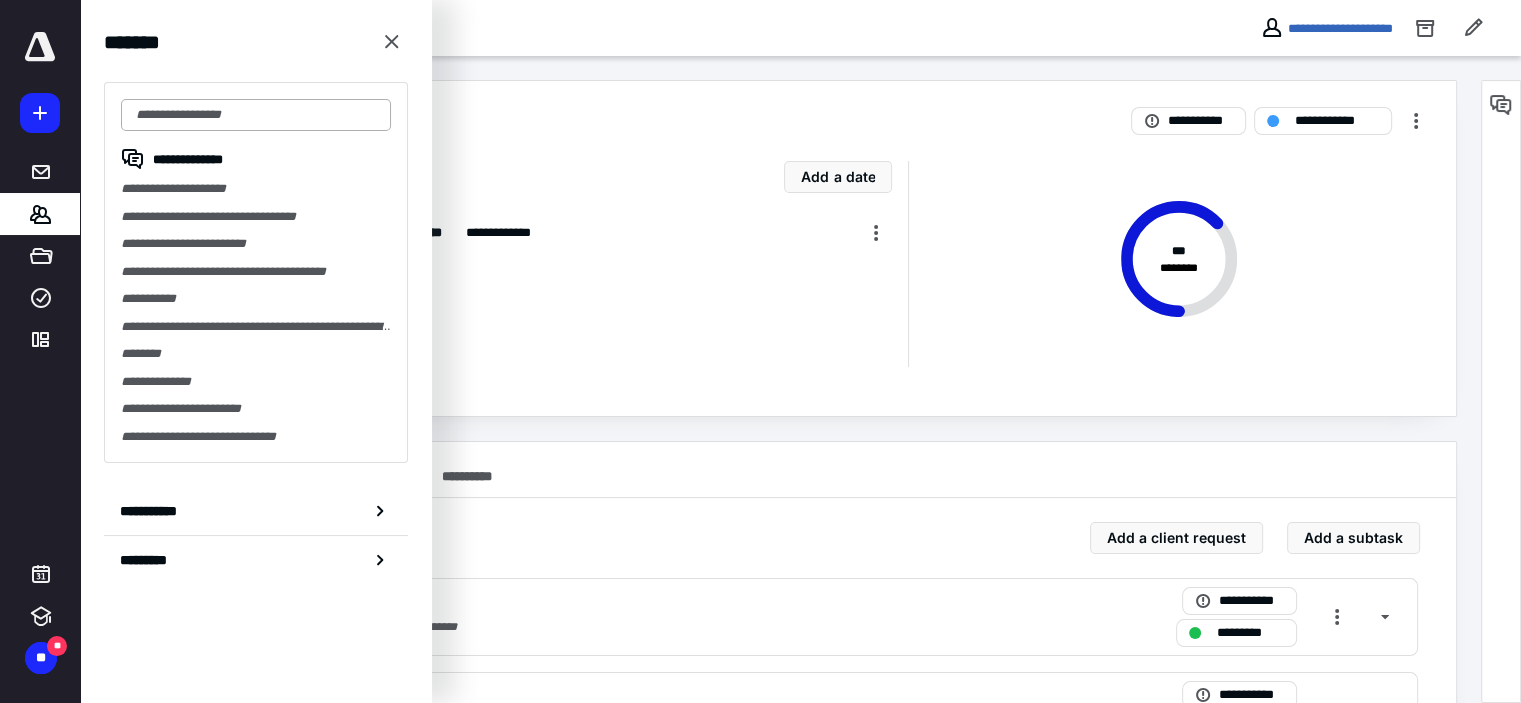click at bounding box center (256, 115) 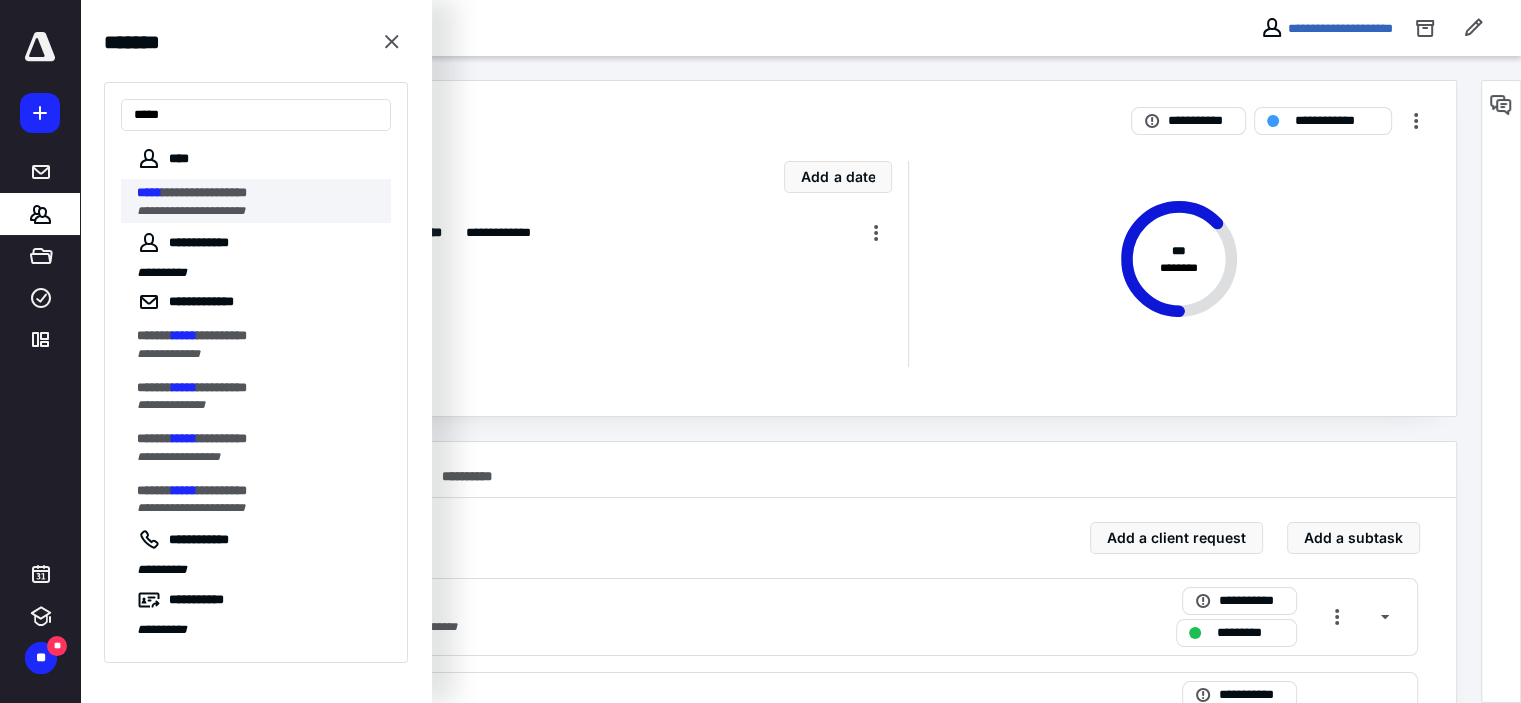 type on "*****" 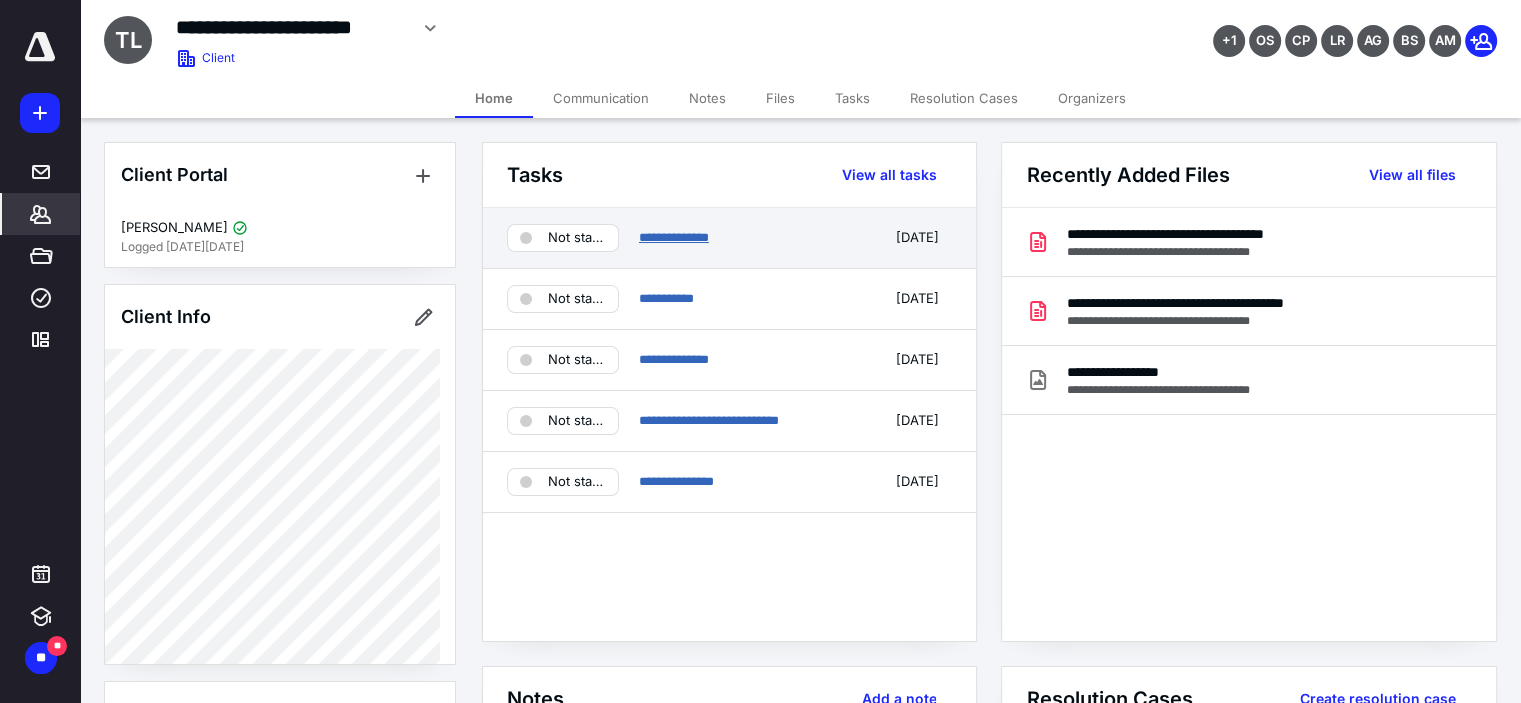 click on "**********" at bounding box center (674, 237) 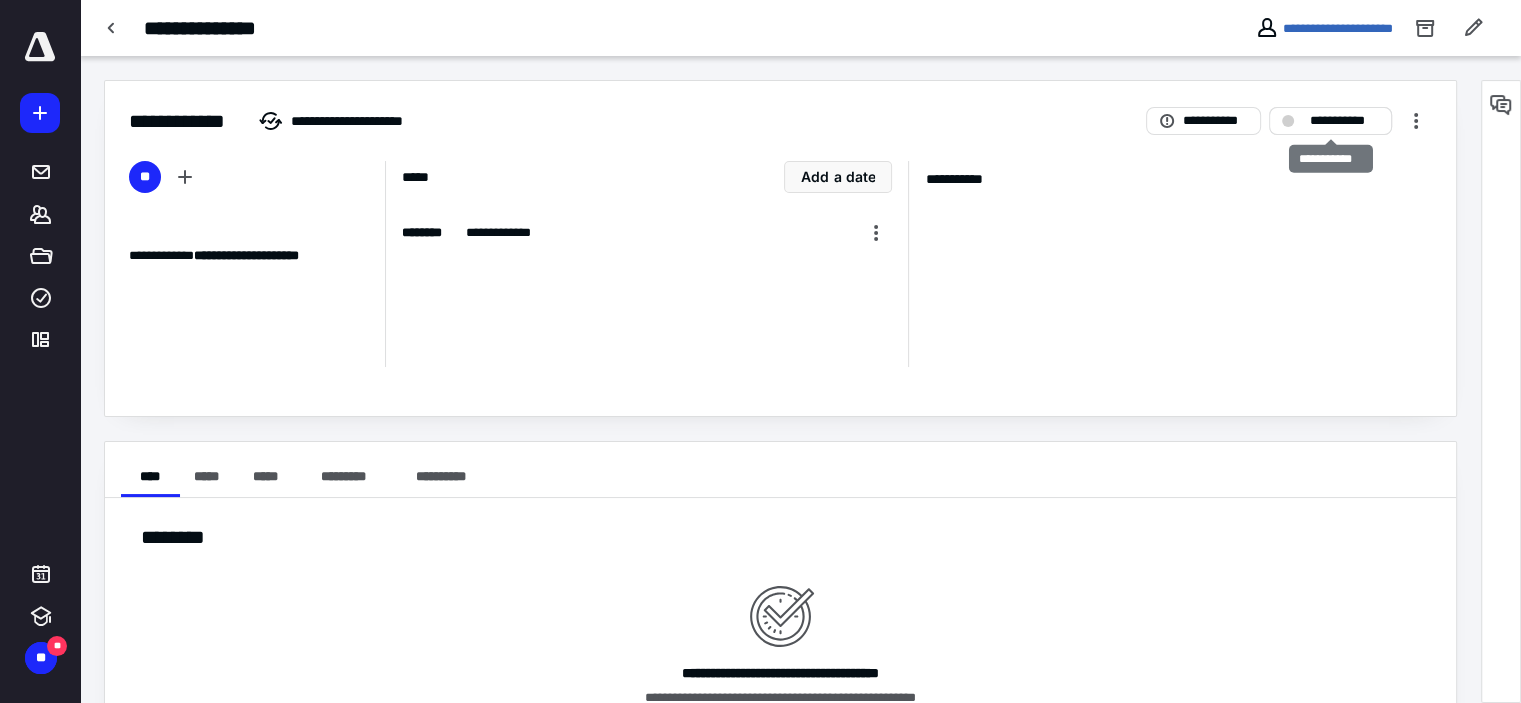 click on "**********" at bounding box center (1344, 121) 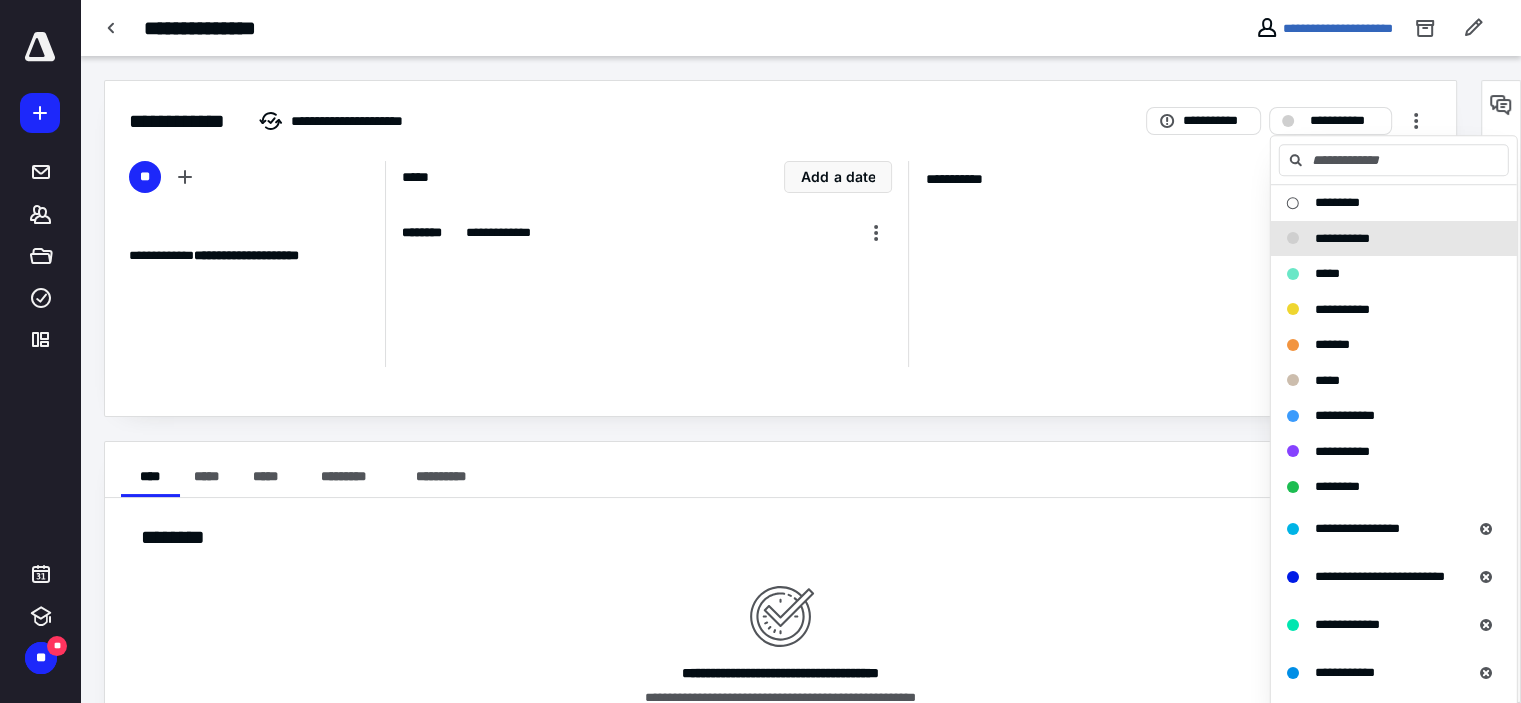 drag, startPoint x: 1352, startPoint y: 484, endPoint x: 1221, endPoint y: 423, distance: 144.50606 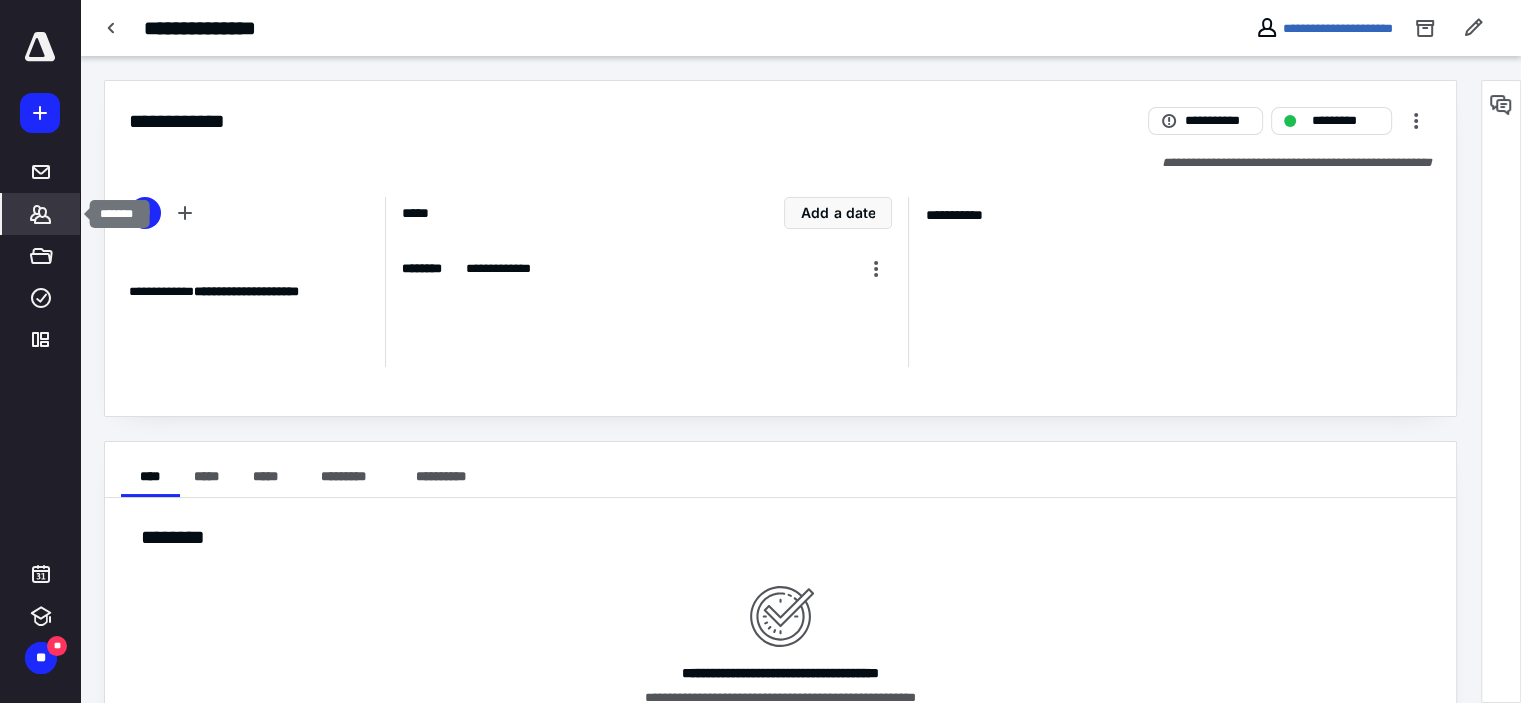 drag, startPoint x: 45, startPoint y: 206, endPoint x: 78, endPoint y: 221, distance: 36.249138 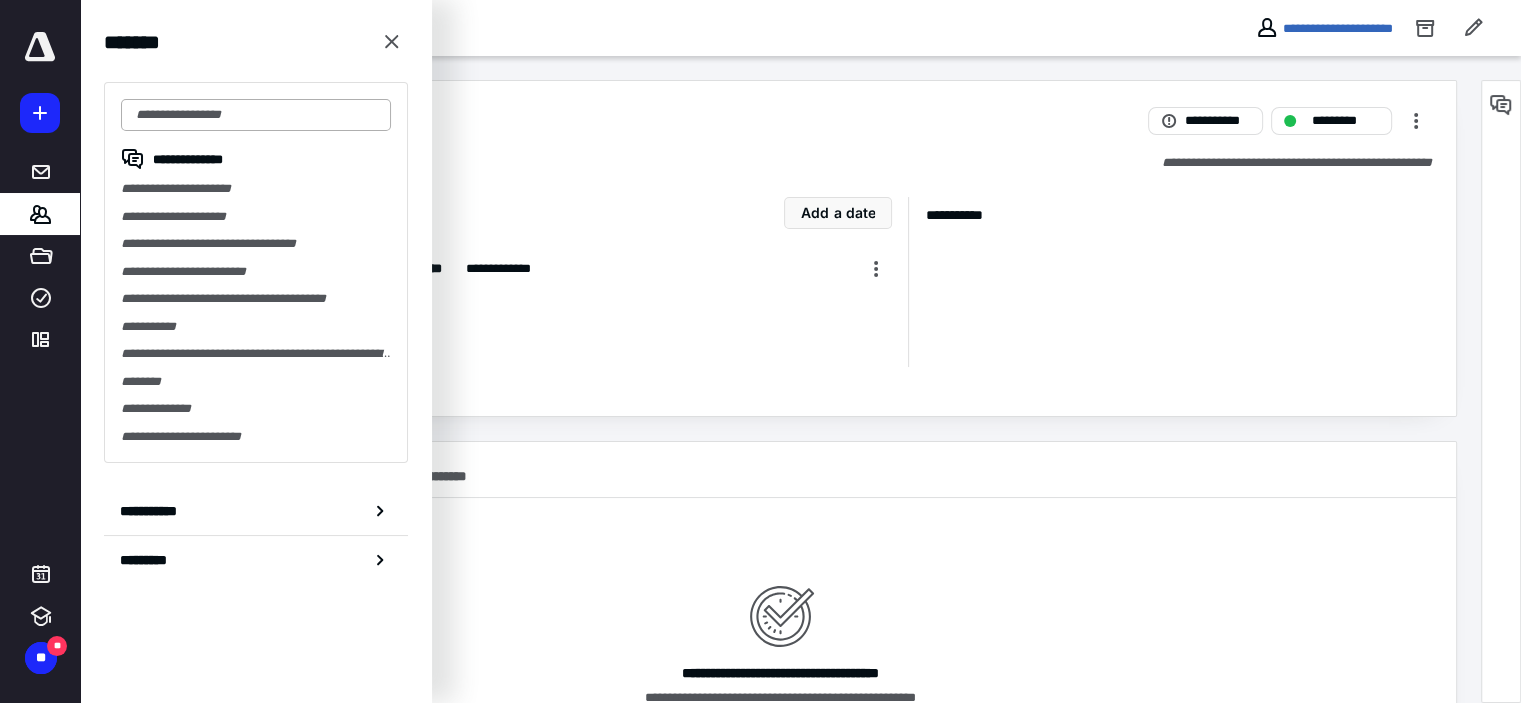 click at bounding box center (256, 115) 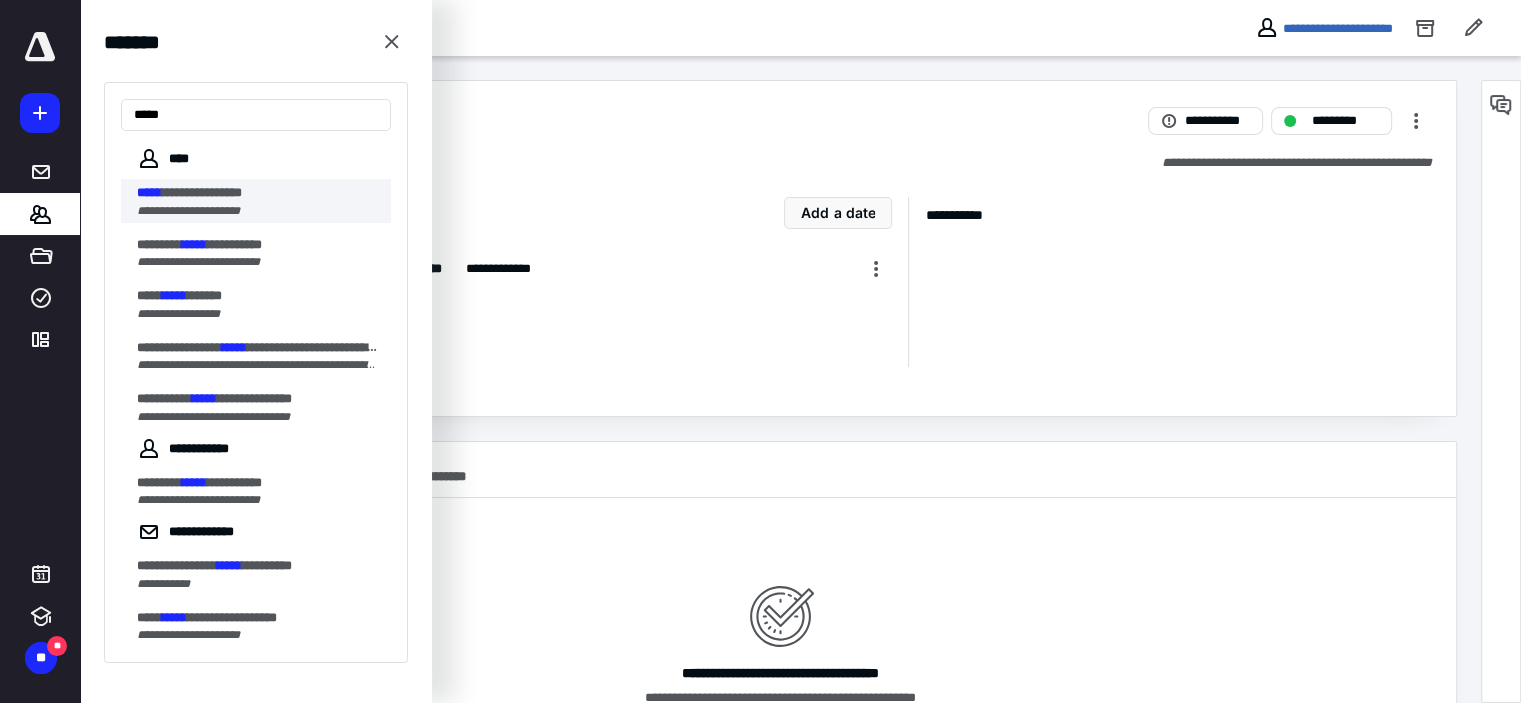 type on "*****" 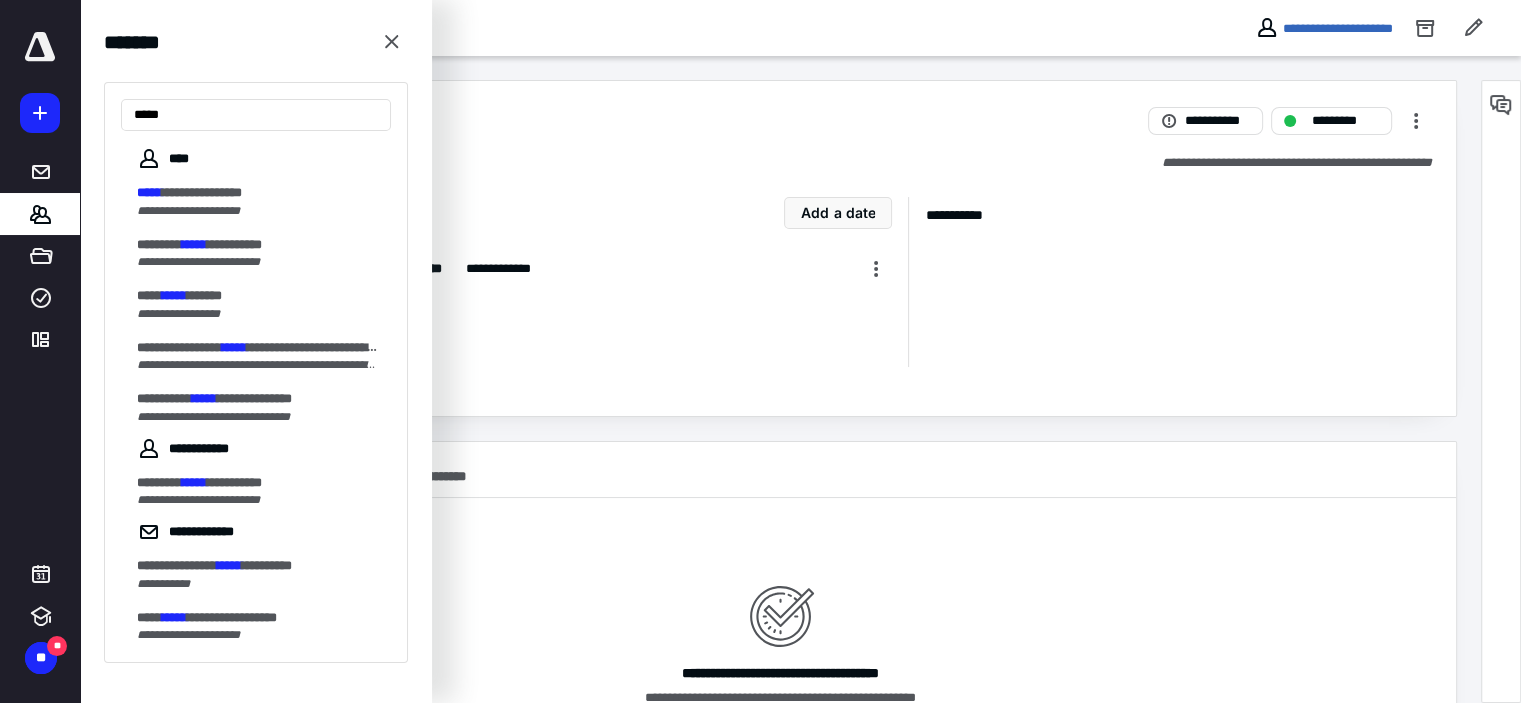 click on "**********" at bounding box center [202, 192] 